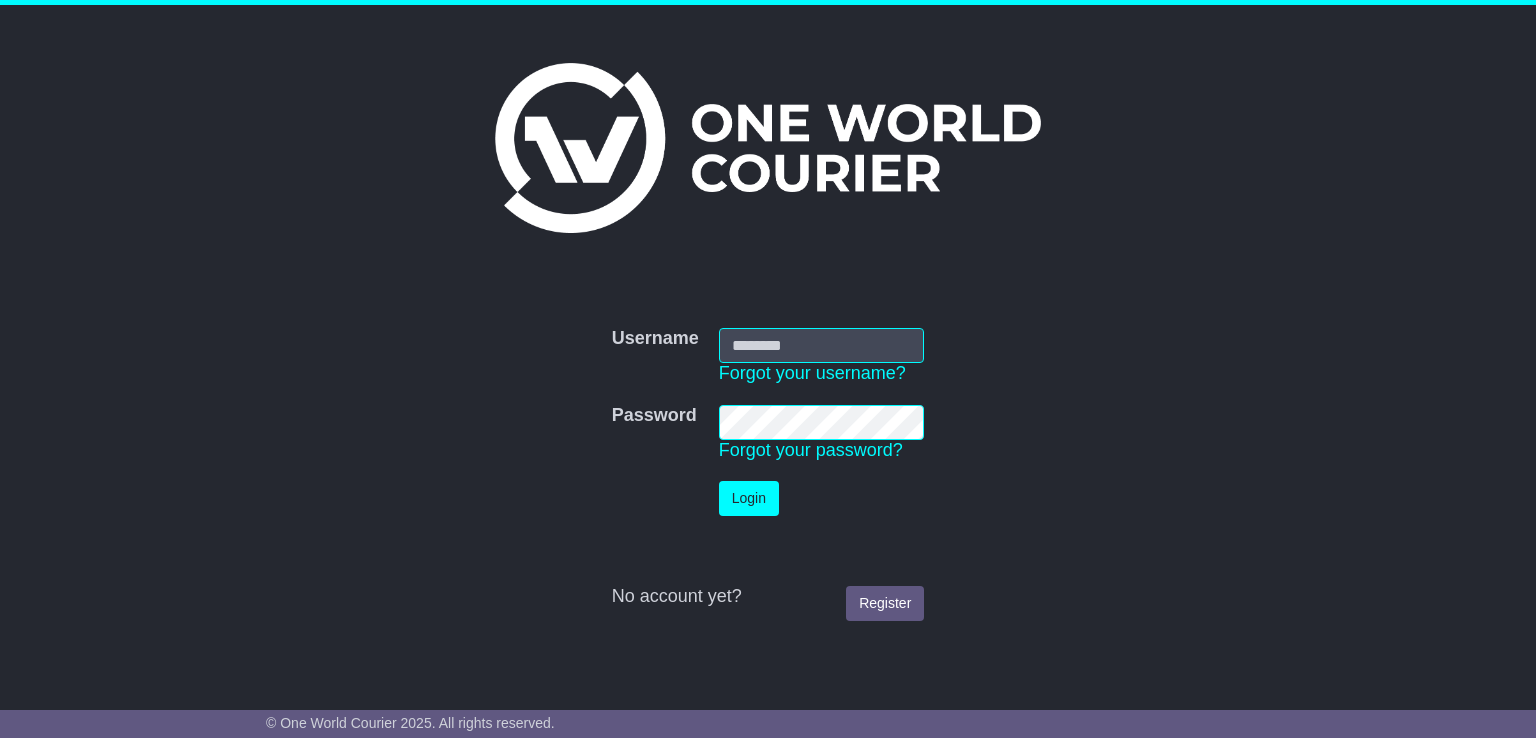 scroll, scrollTop: 0, scrollLeft: 0, axis: both 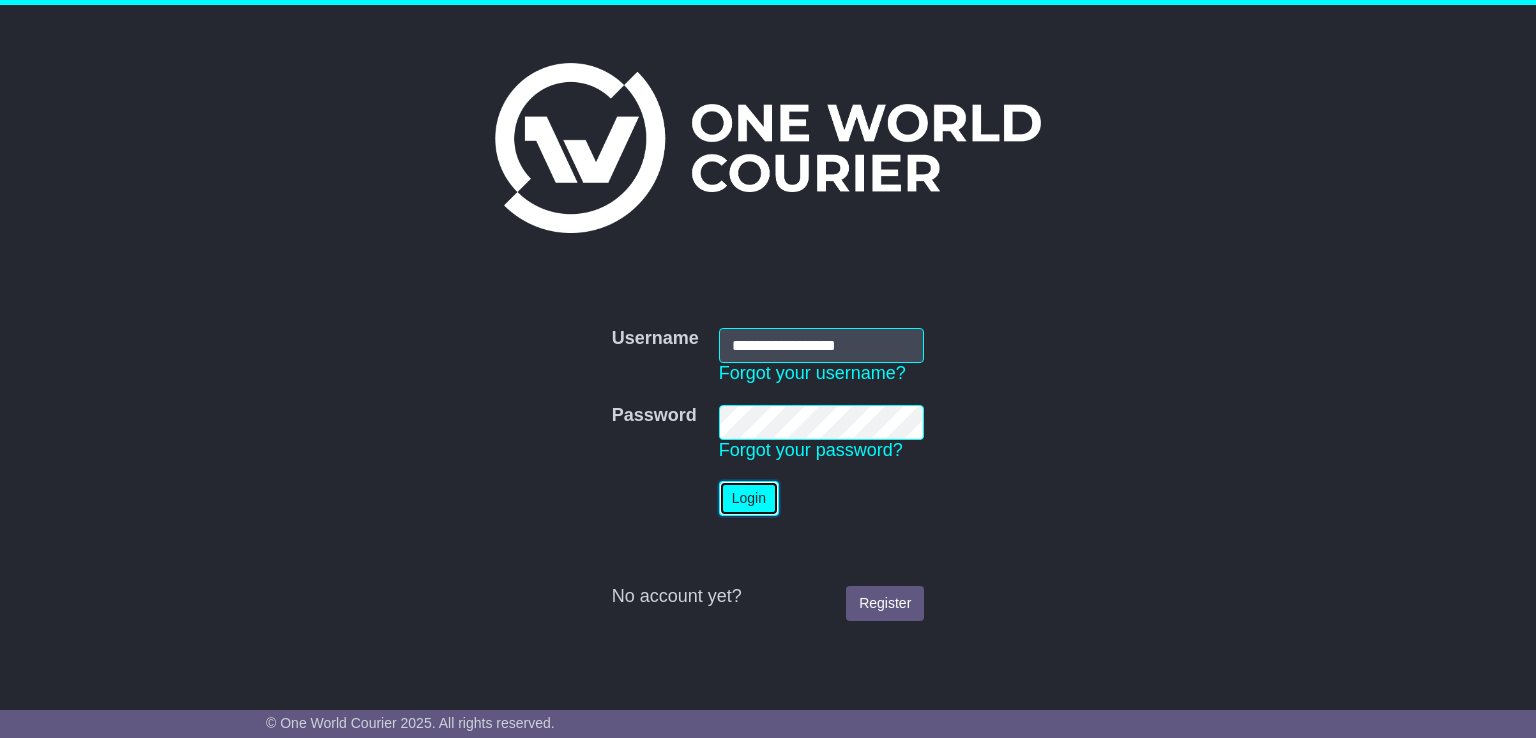 click on "Login" at bounding box center (749, 498) 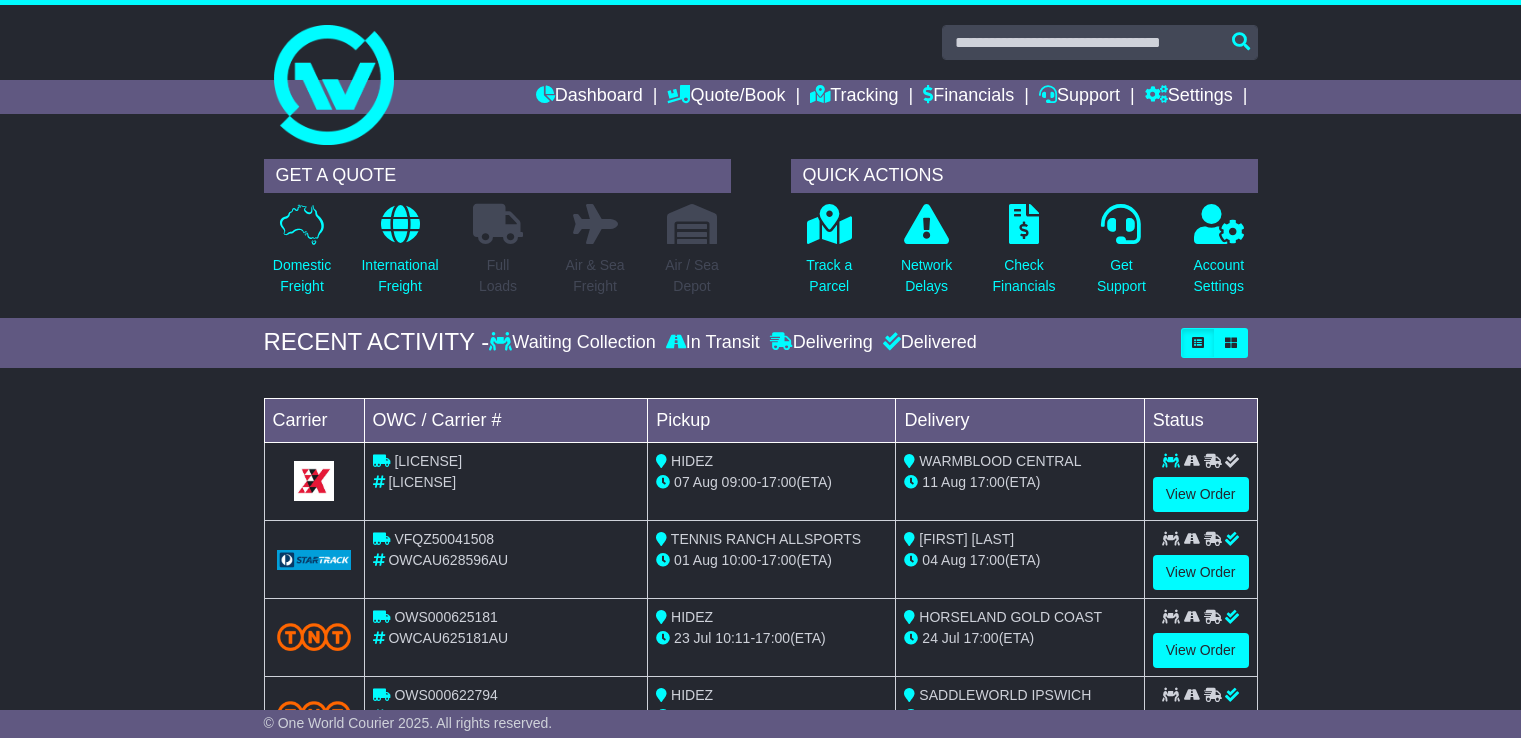 scroll, scrollTop: 0, scrollLeft: 0, axis: both 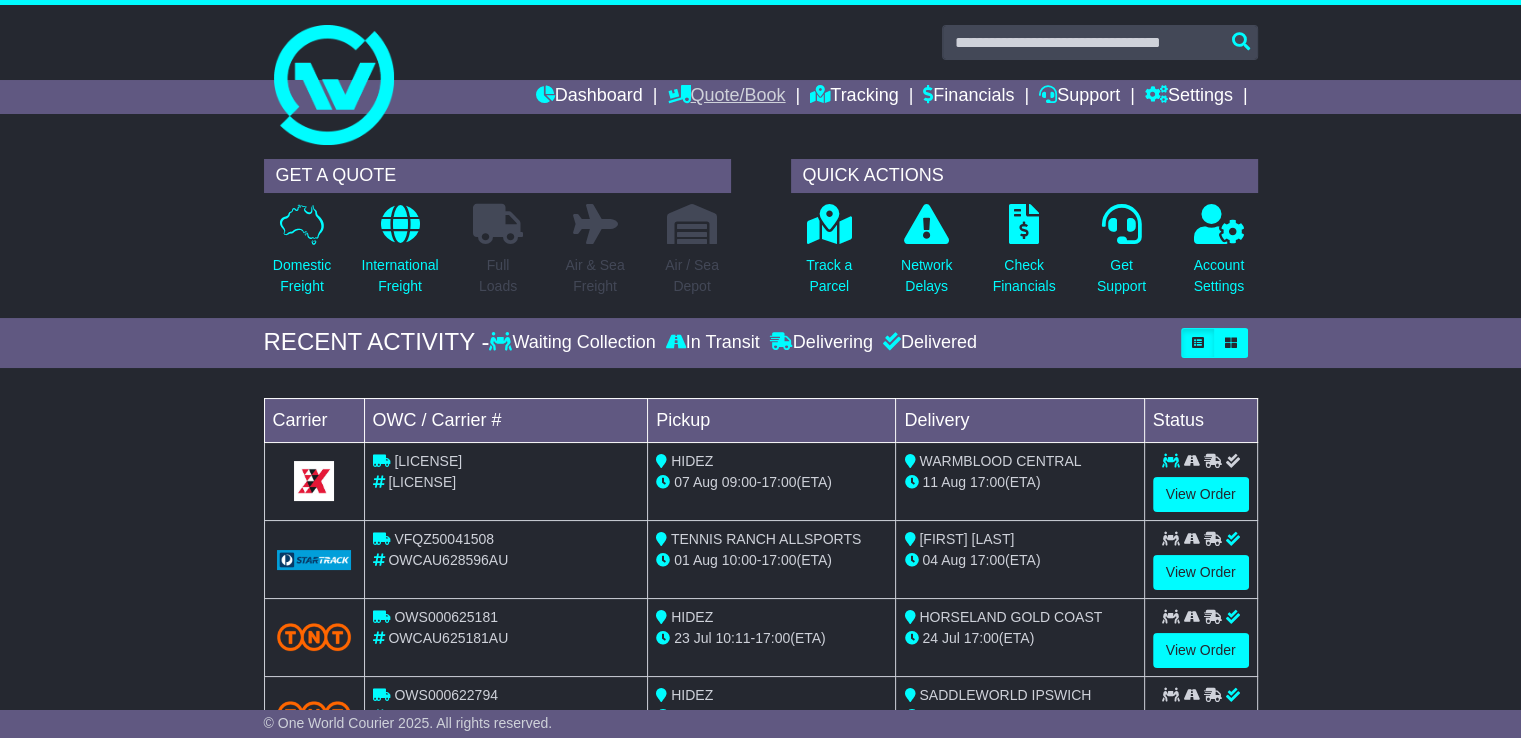 click on "Quote/Book" at bounding box center (726, 97) 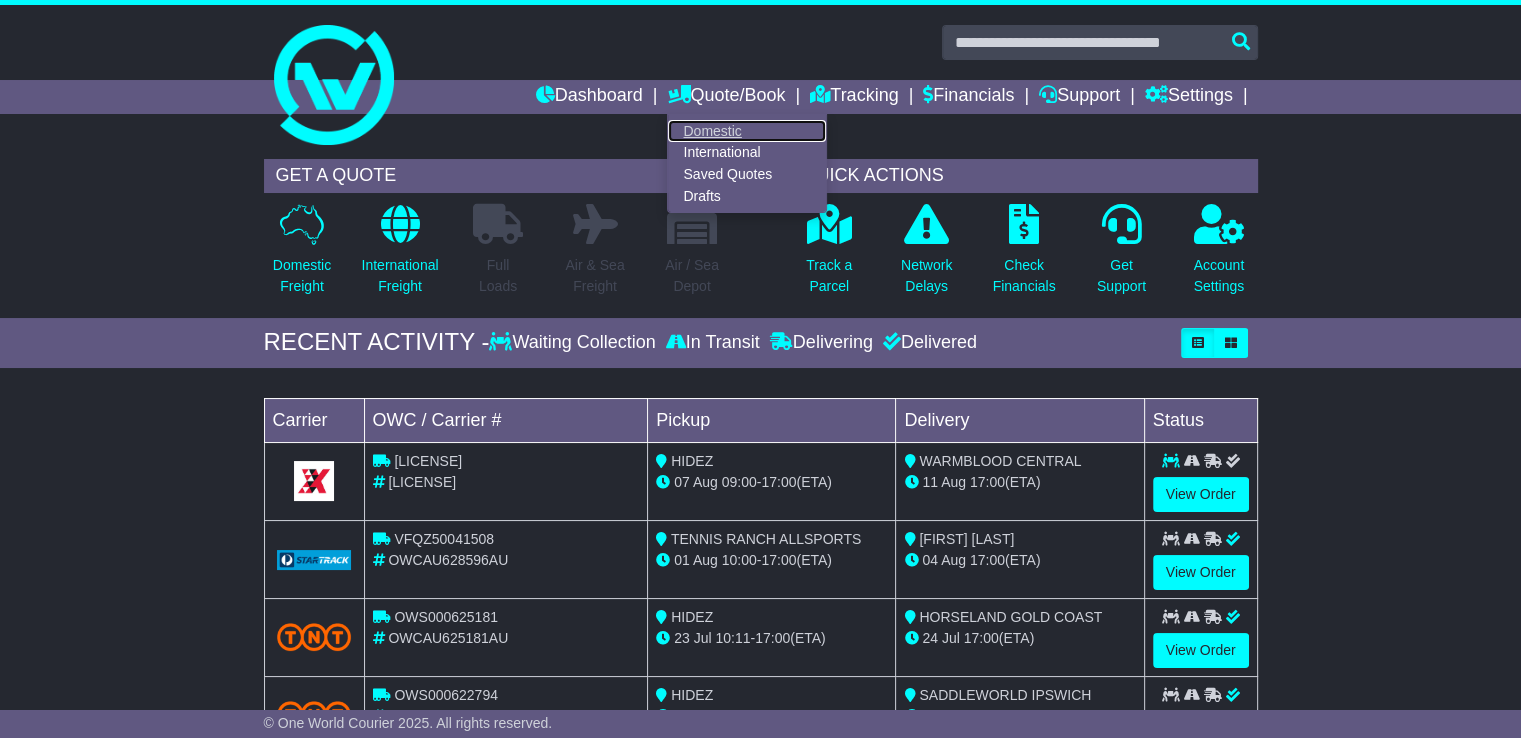 click on "Domestic" at bounding box center [747, 131] 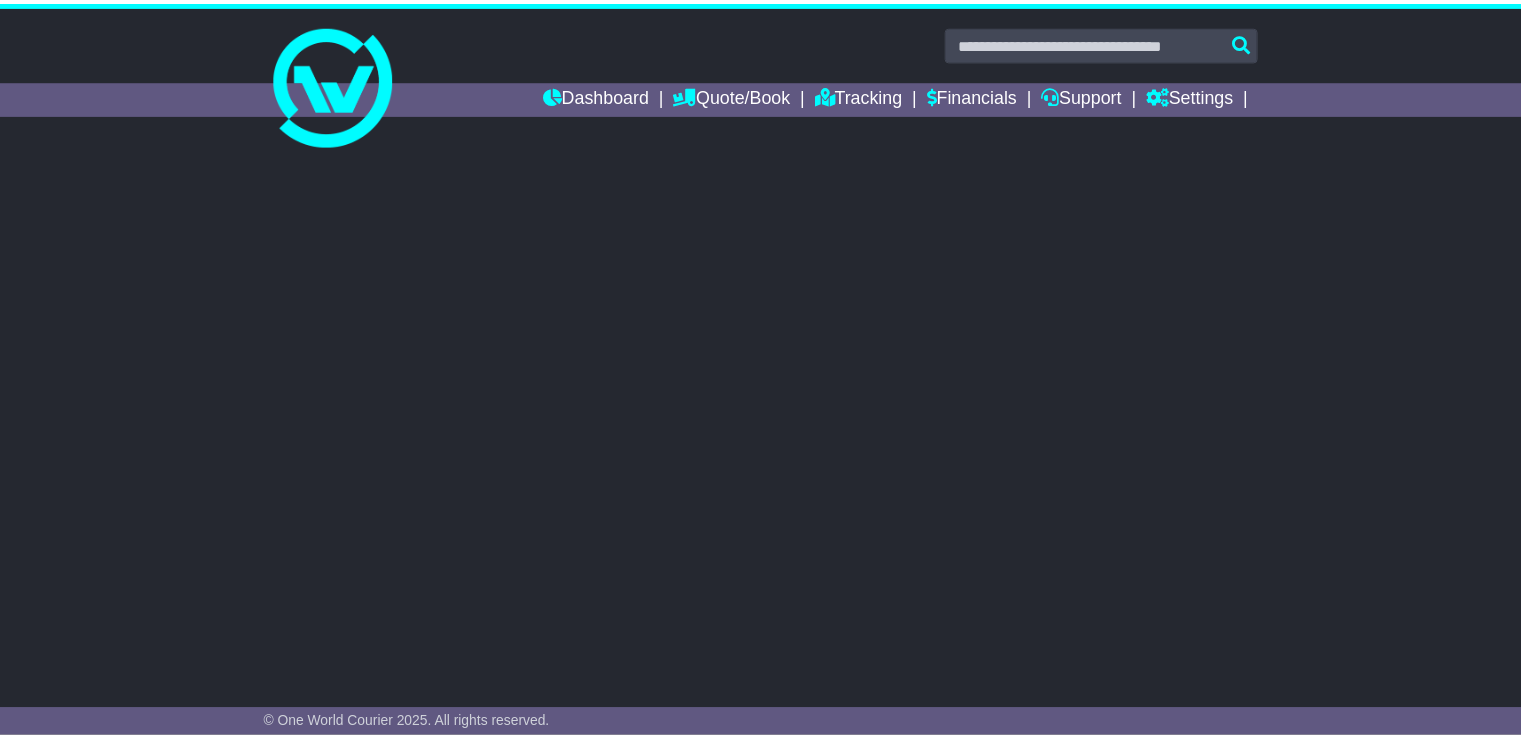 scroll, scrollTop: 0, scrollLeft: 0, axis: both 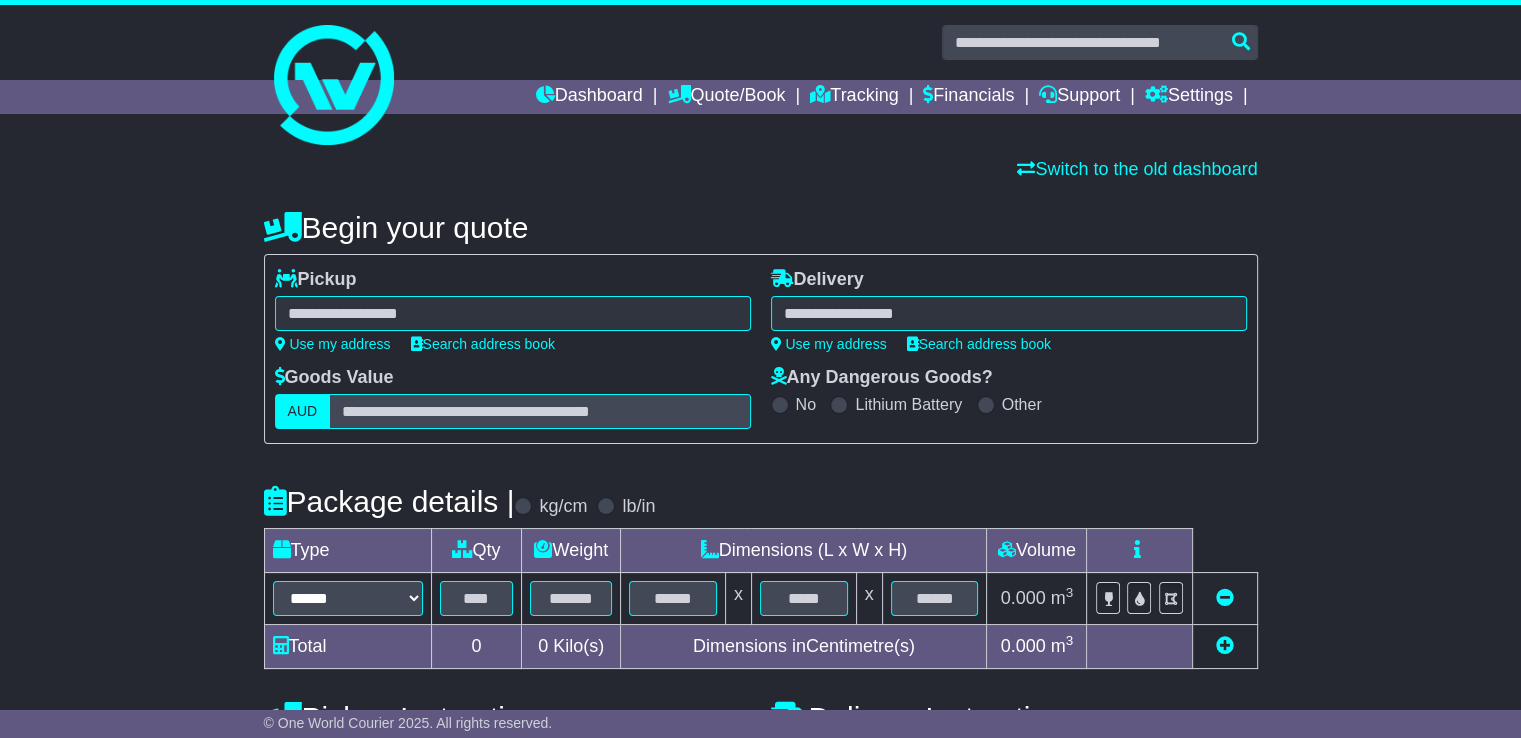click at bounding box center [513, 313] 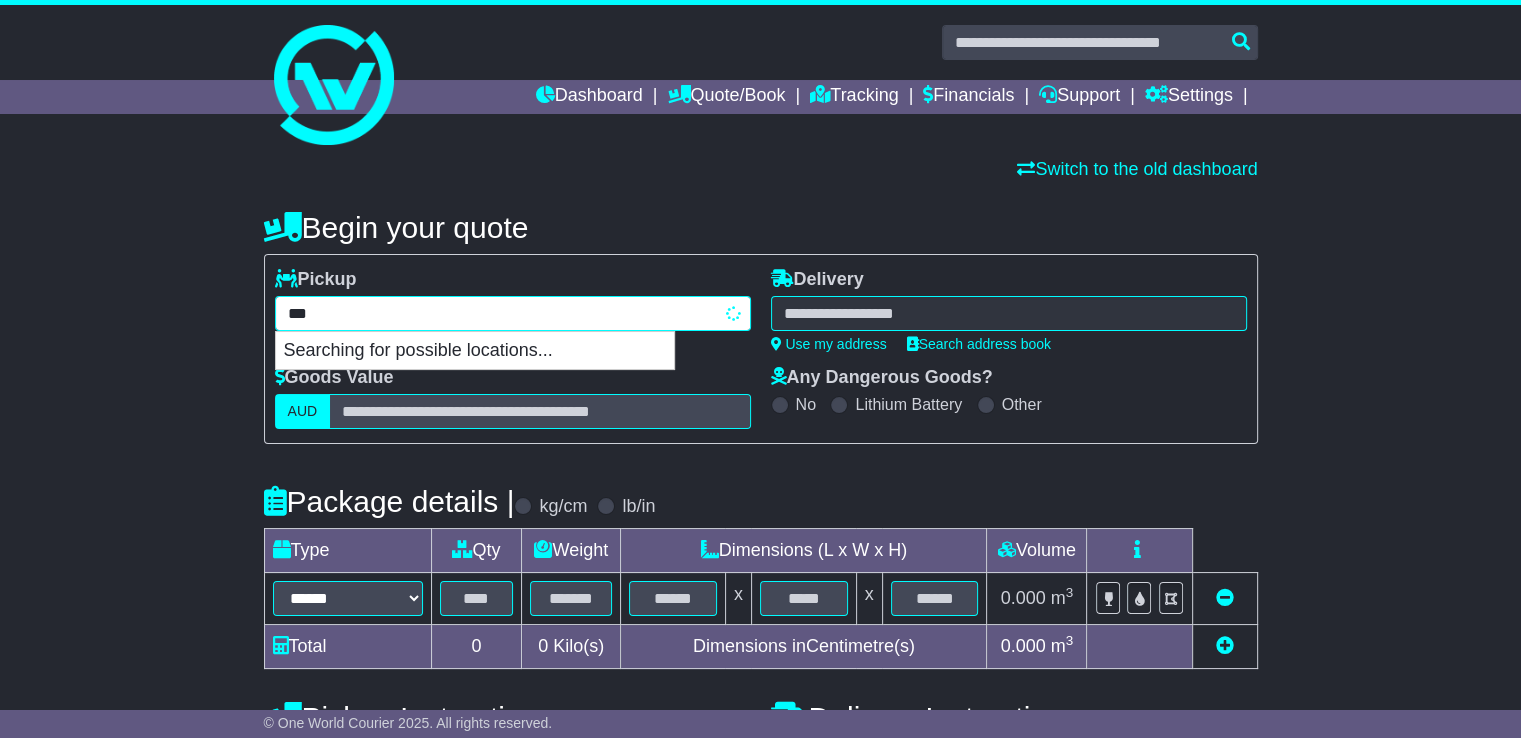 type on "****" 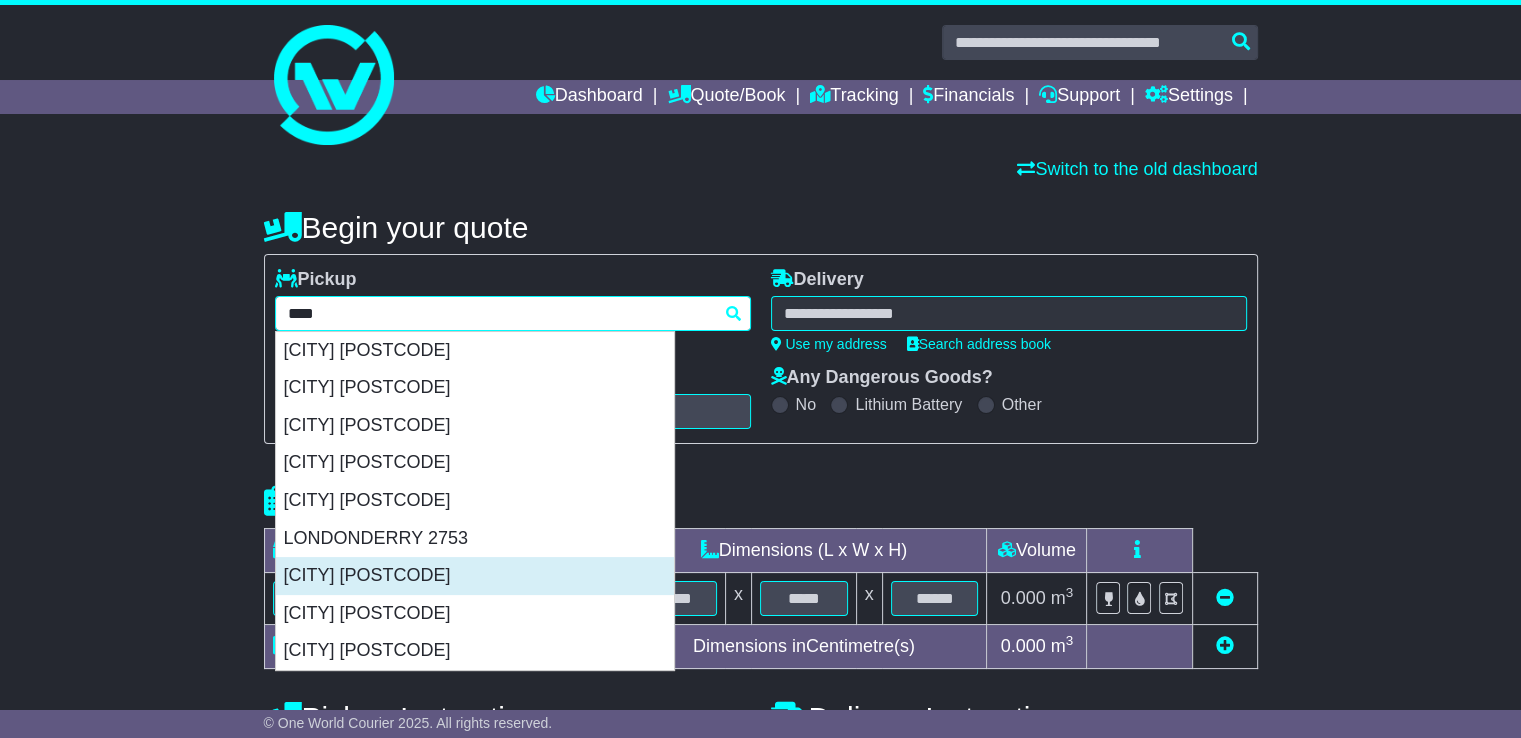 click on "[CITY] [POSTCODE]" at bounding box center (475, 576) 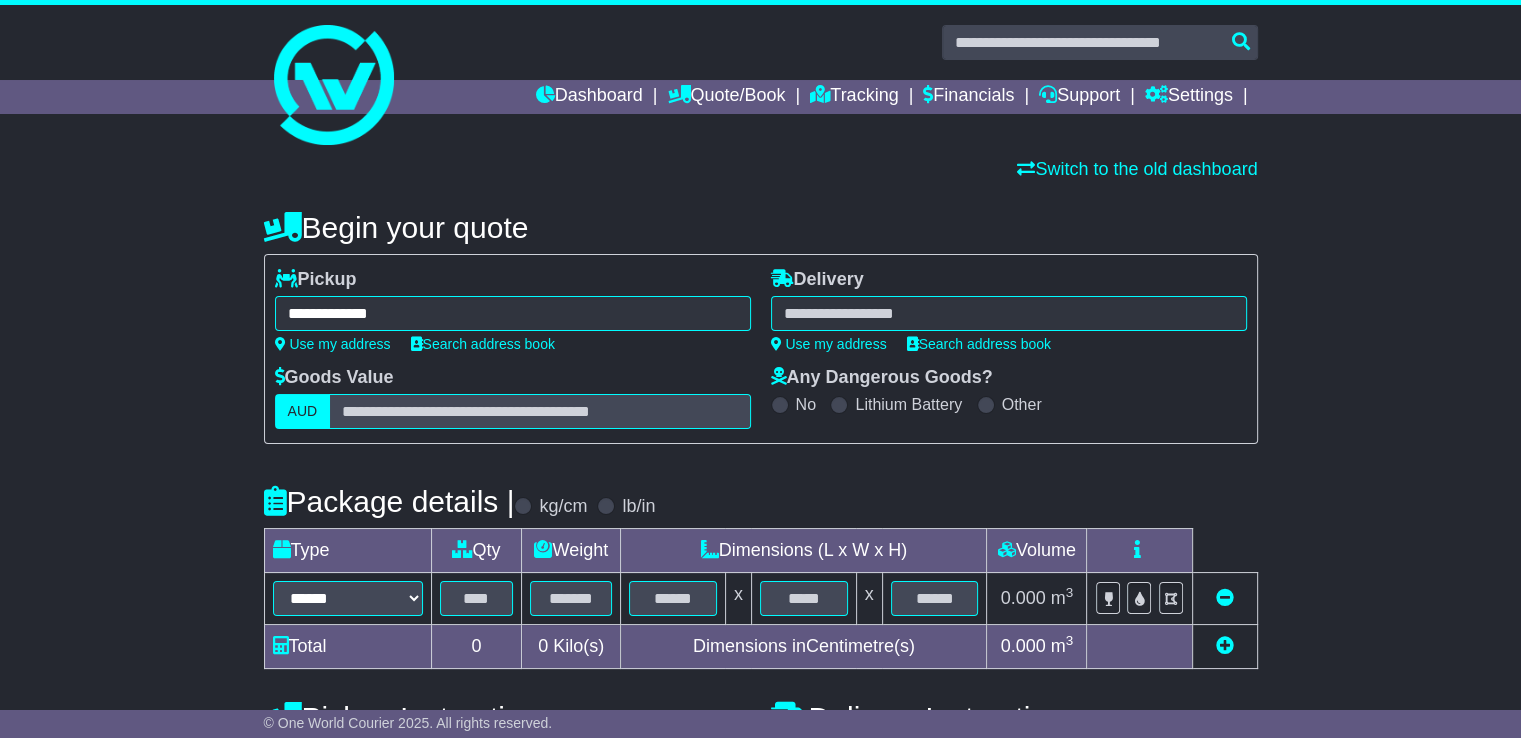 type on "**********" 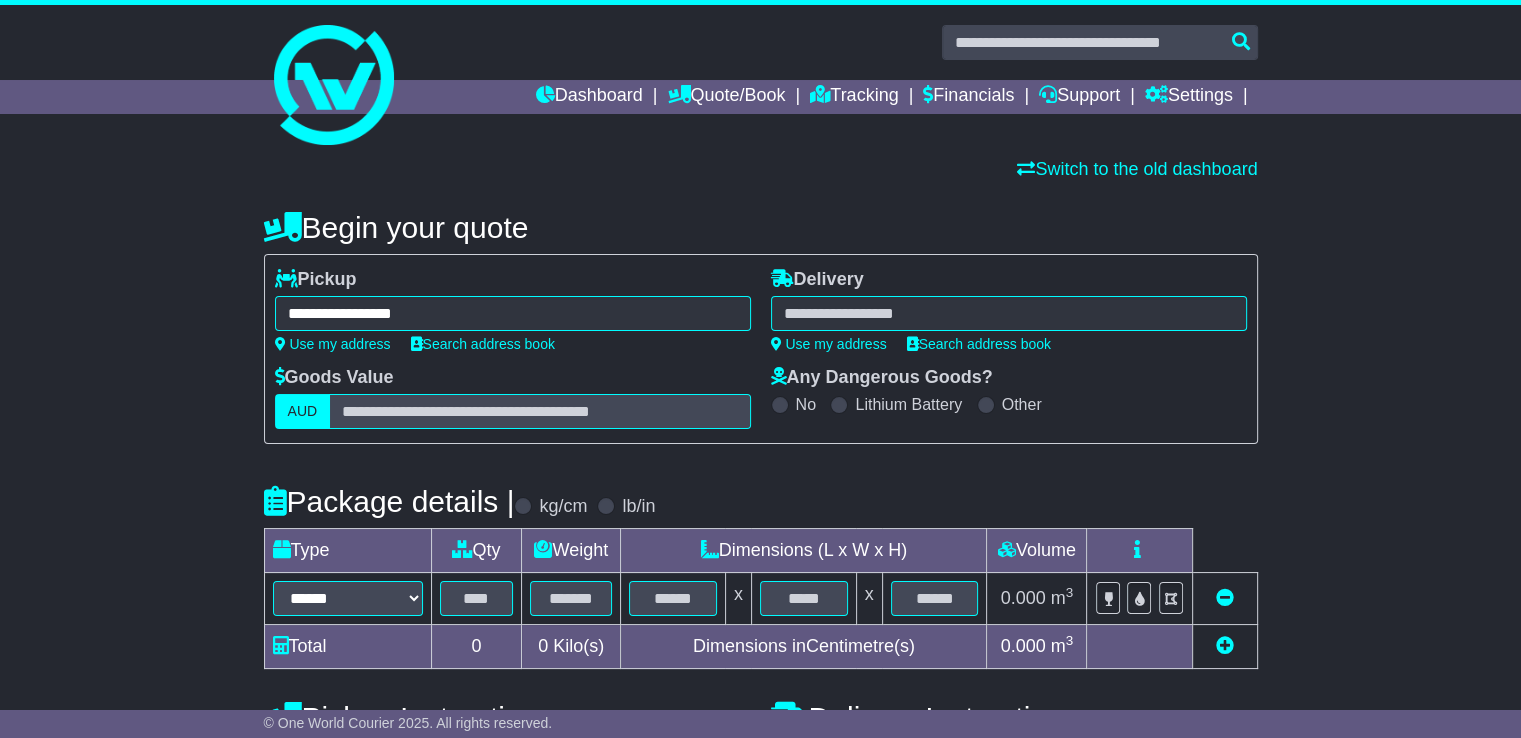 click at bounding box center (1009, 313) 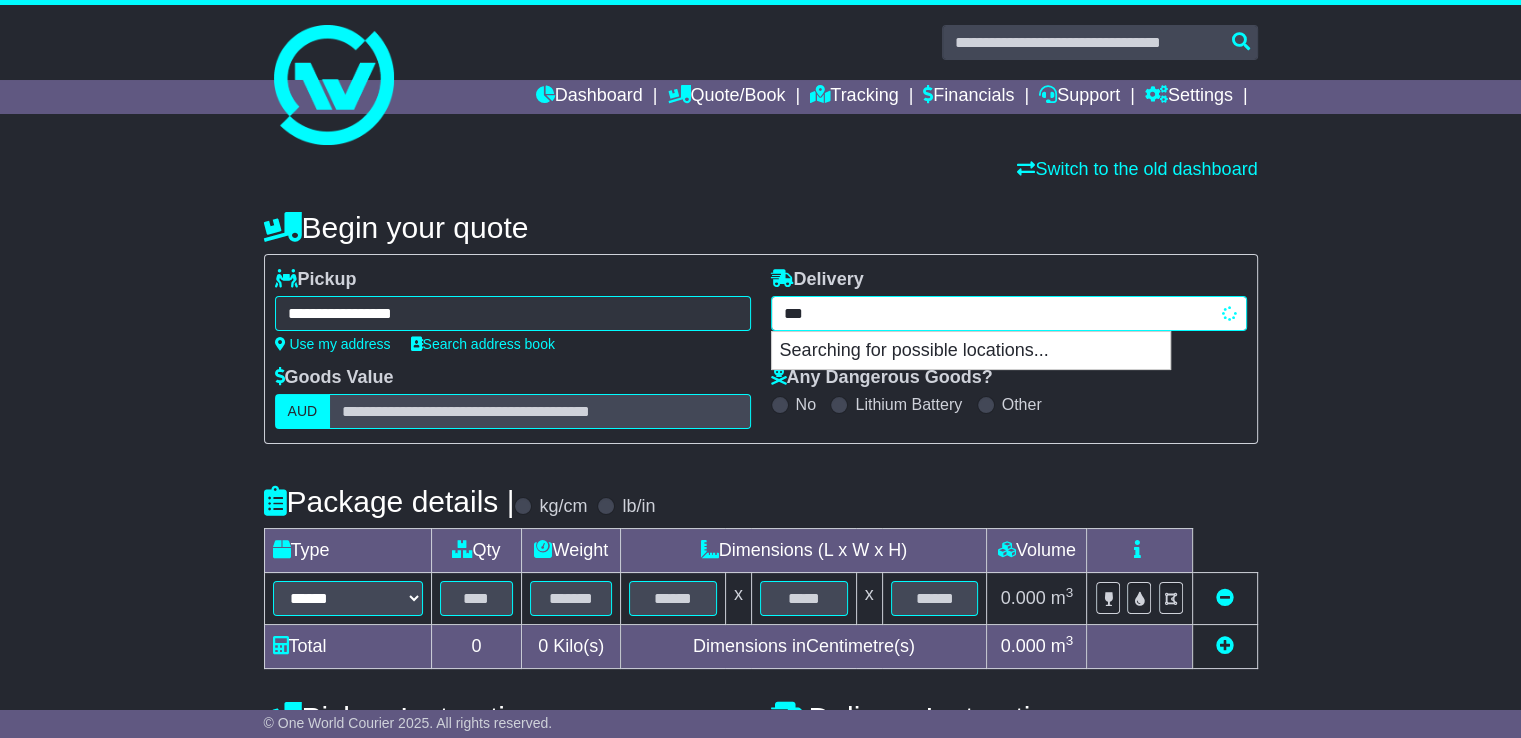 type on "****" 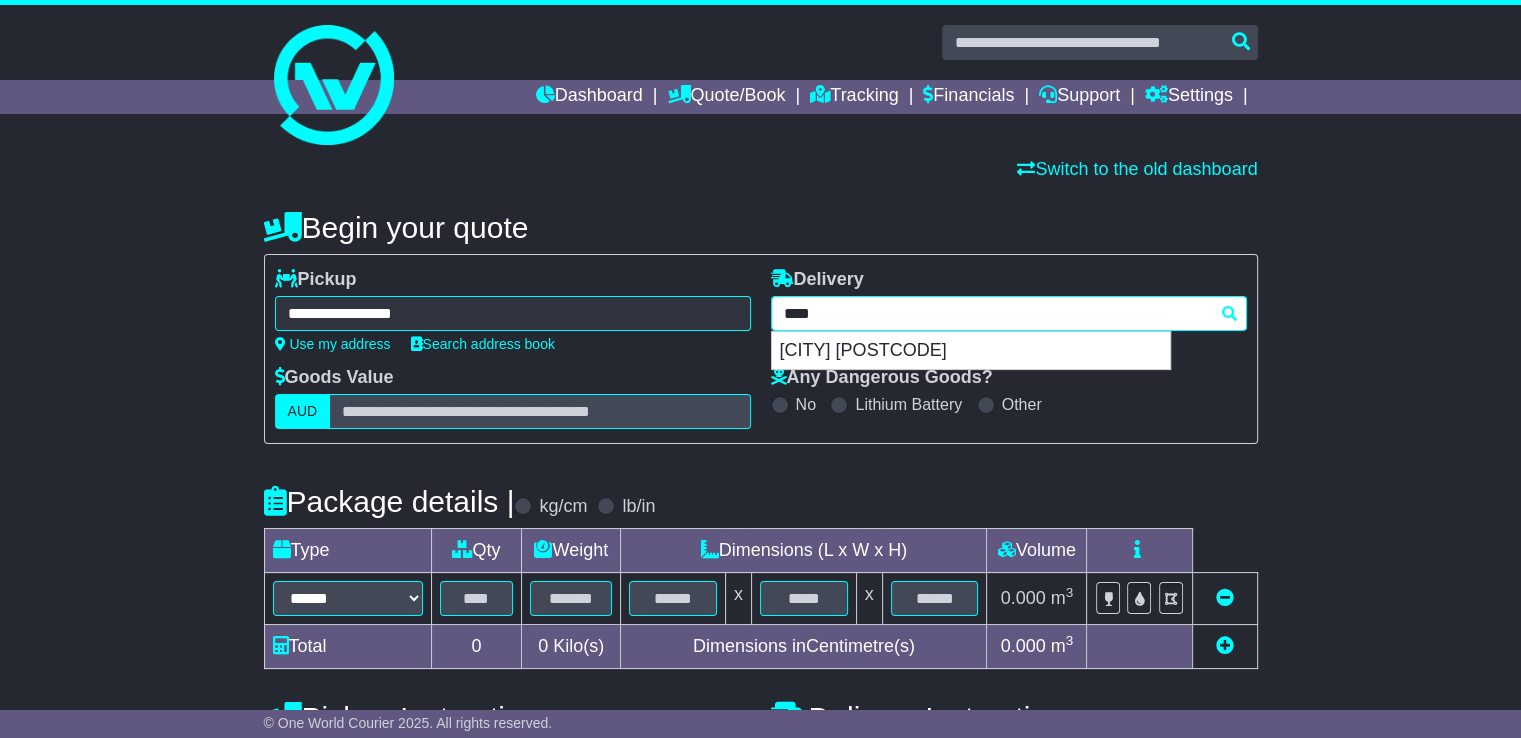 click on "[CITY] [POSTCODE]" at bounding box center [971, 351] 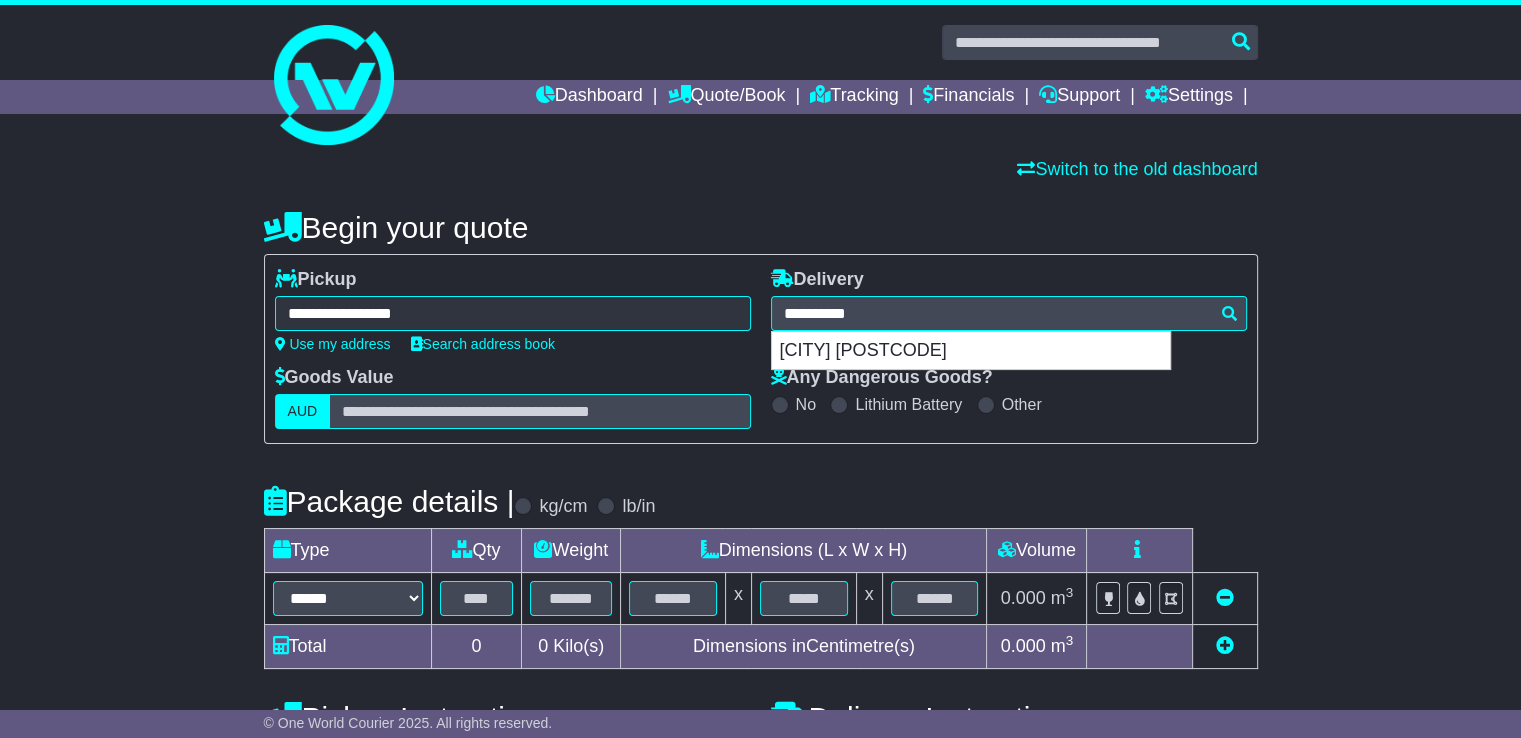 click on "Use my address" at bounding box center (829, 344) 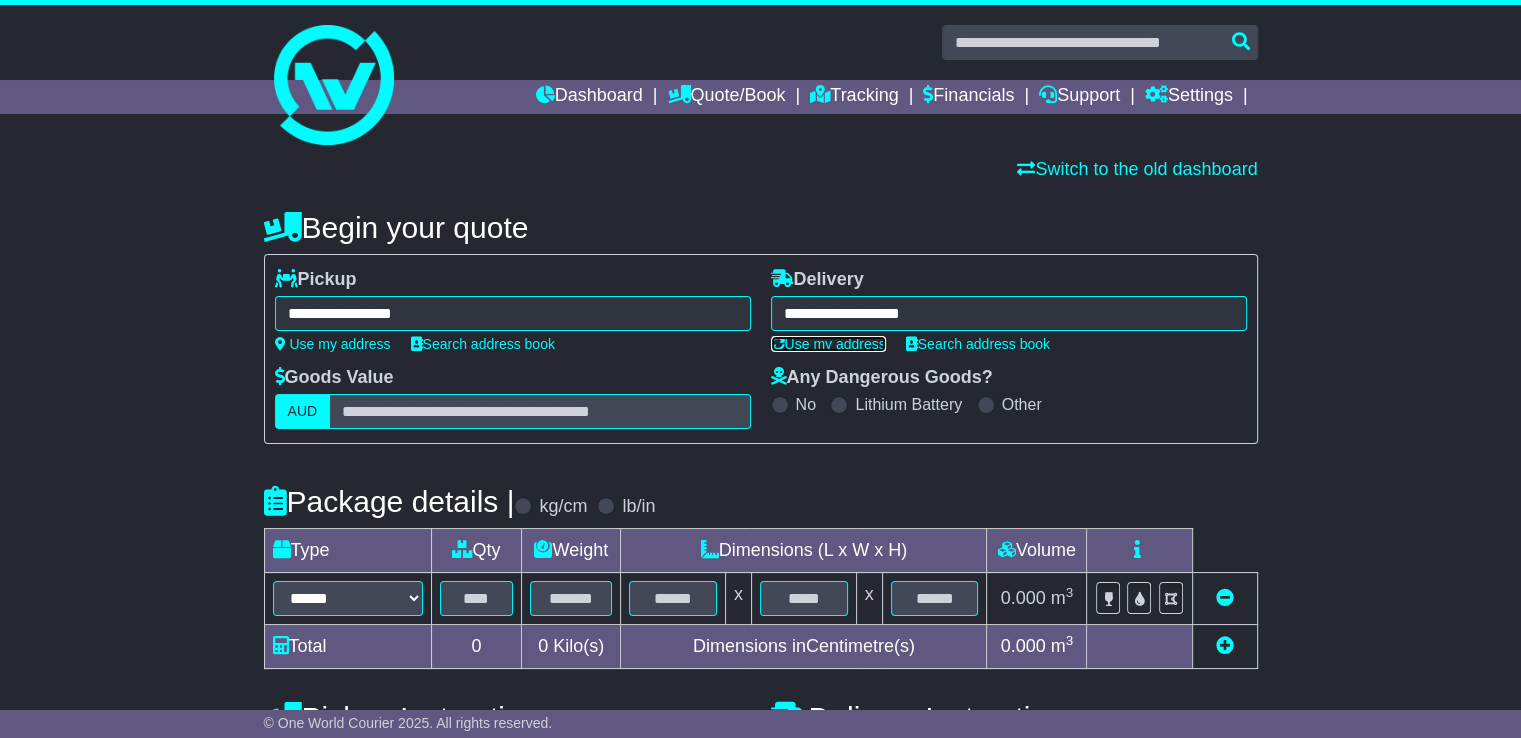type on "**********" 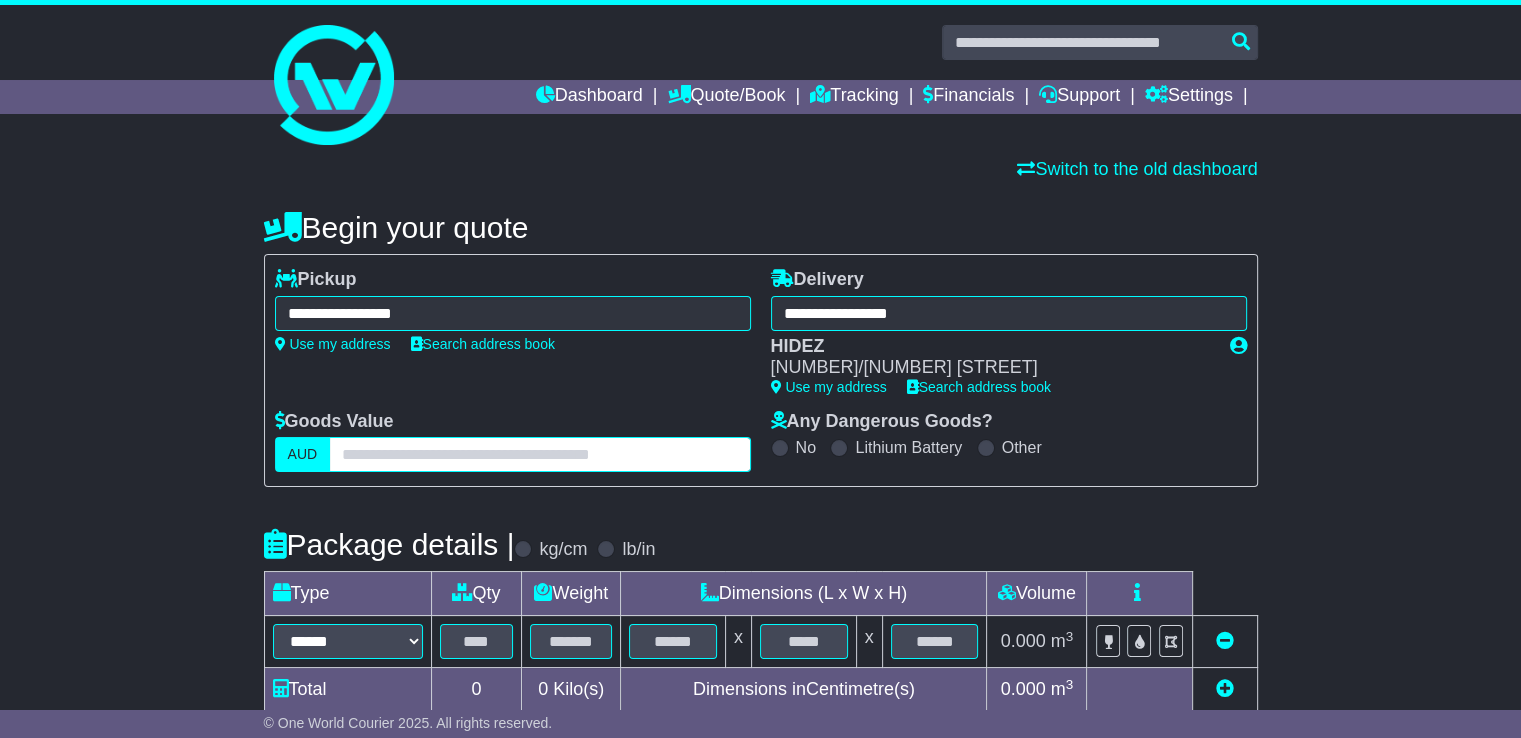 click at bounding box center (539, 454) 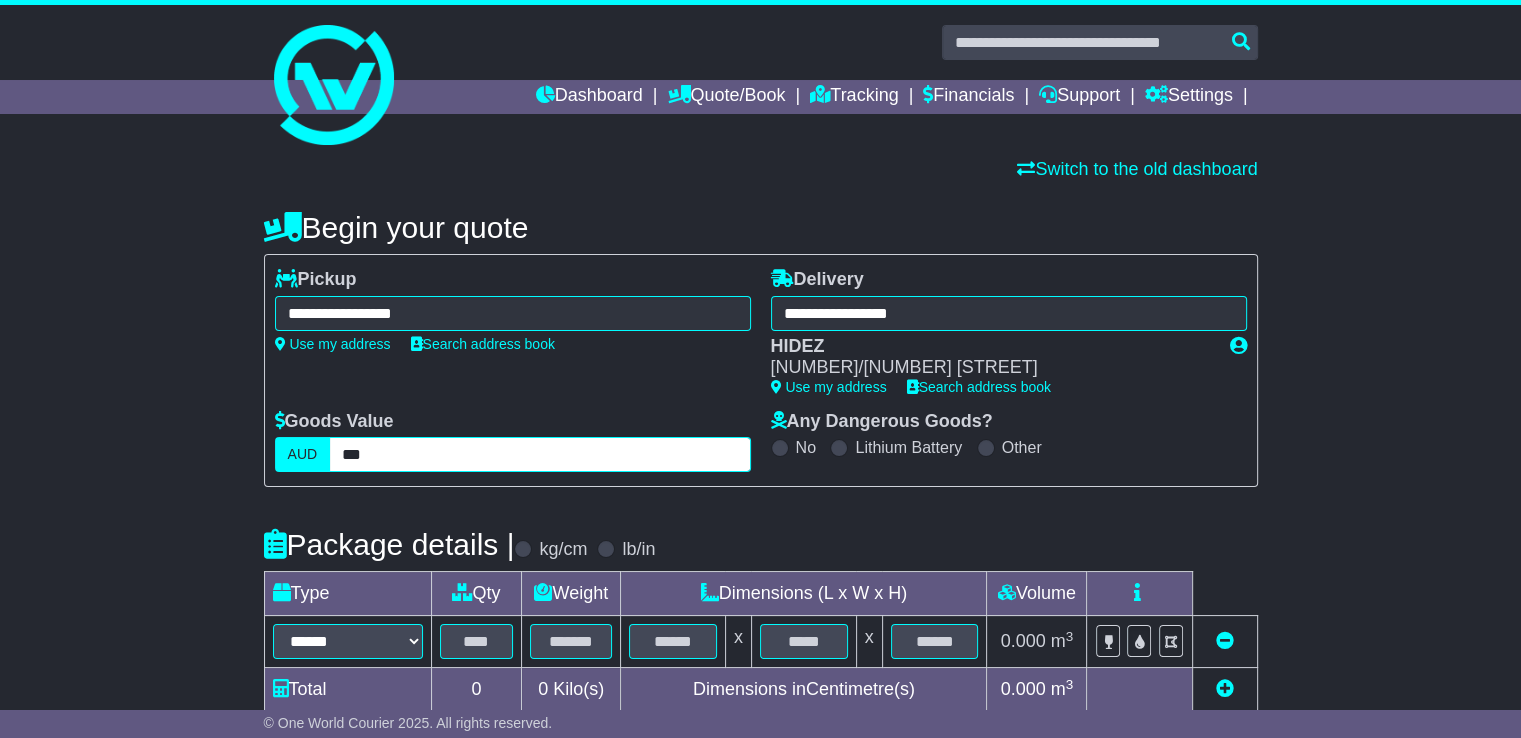 type on "***" 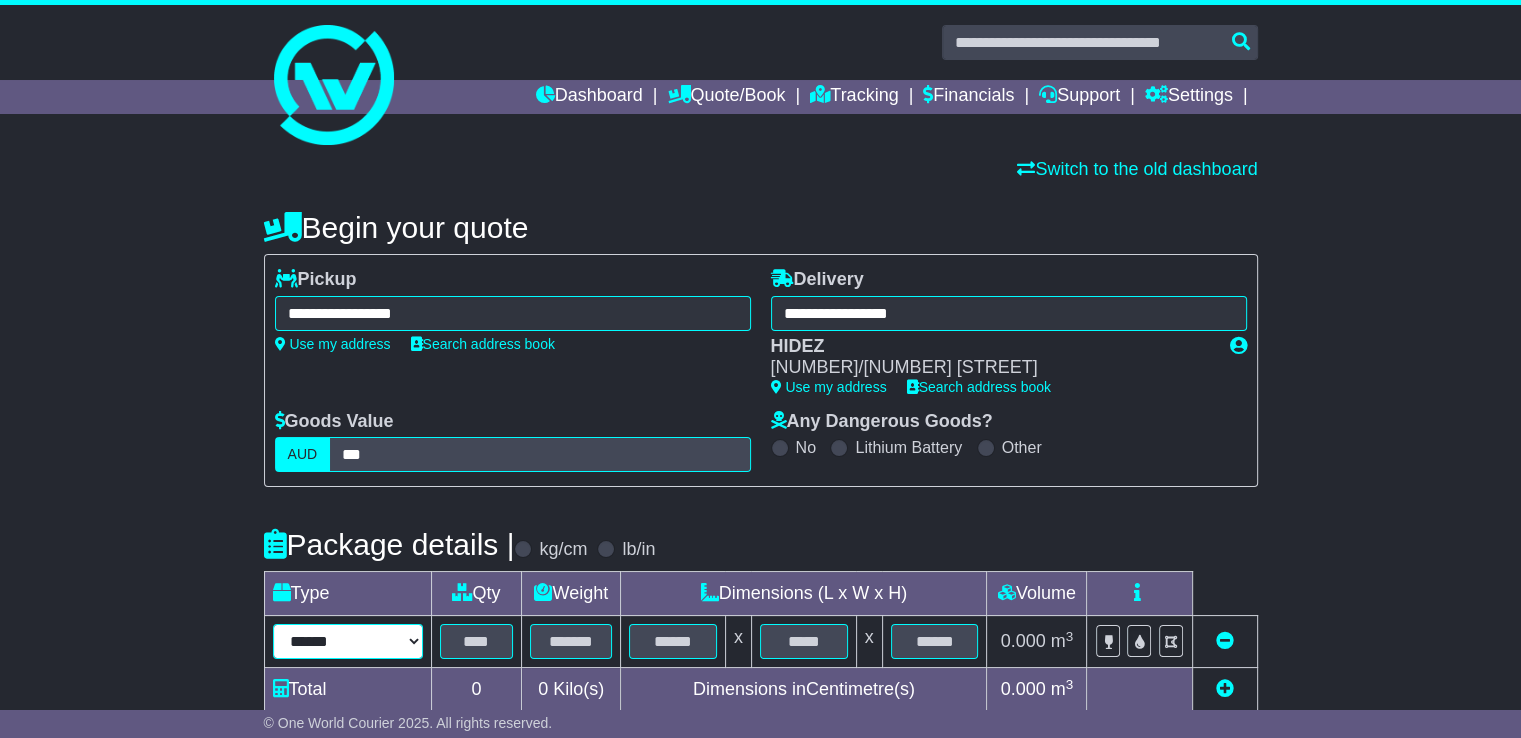 click on "****** ****** *** ******** ***** **** **** ****** *** *******" at bounding box center (348, 641) 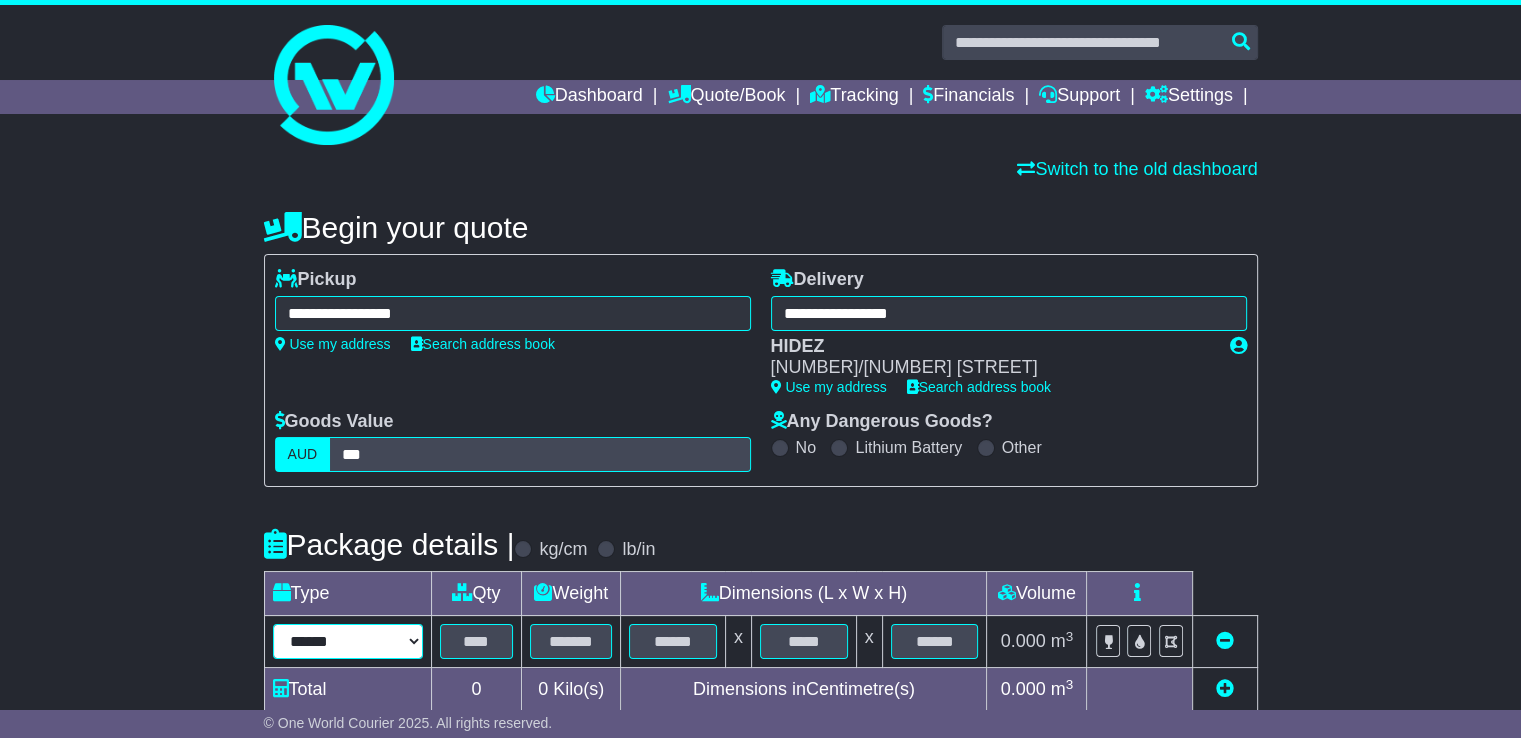select on "*****" 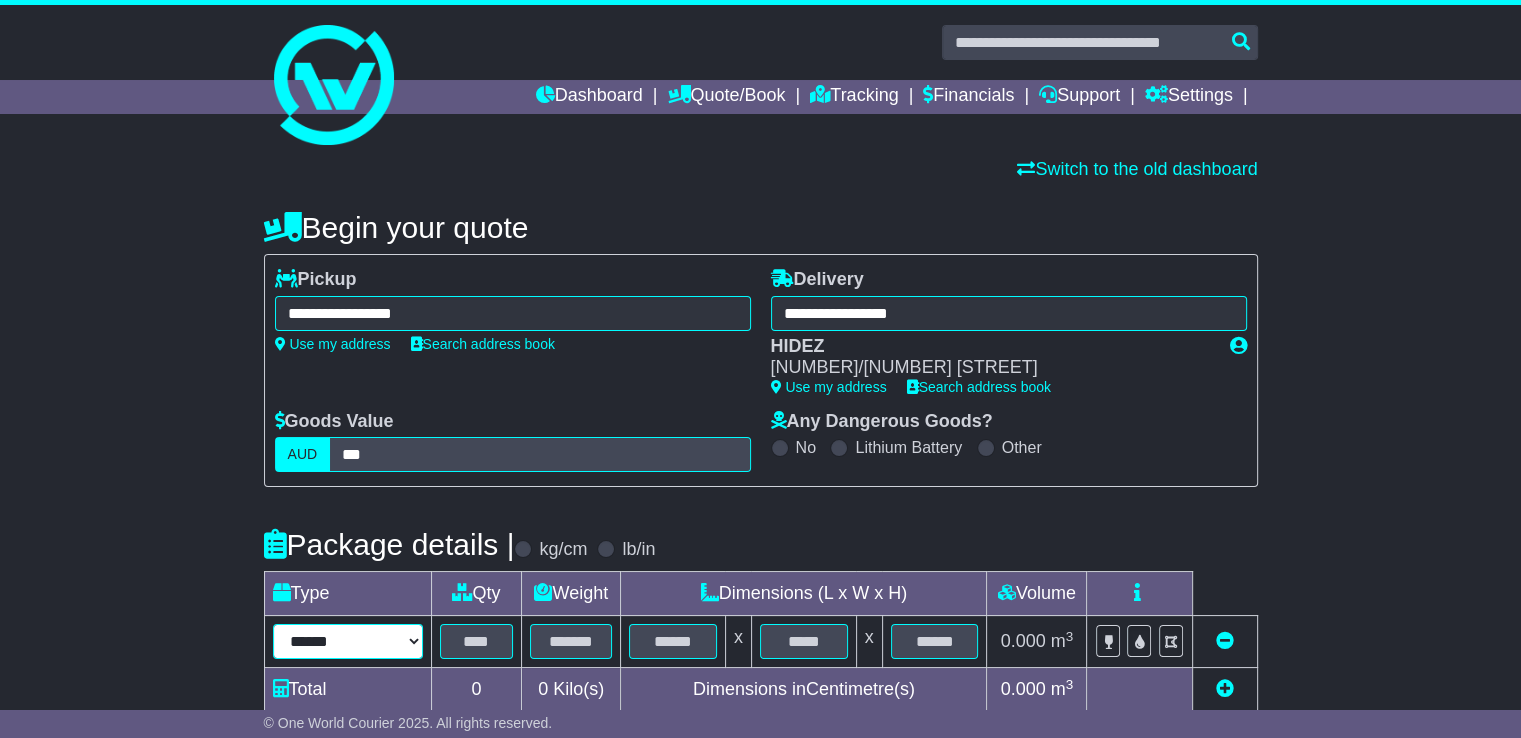 click on "****** ****** *** ******** ***** **** **** ****** *** *******" at bounding box center (348, 641) 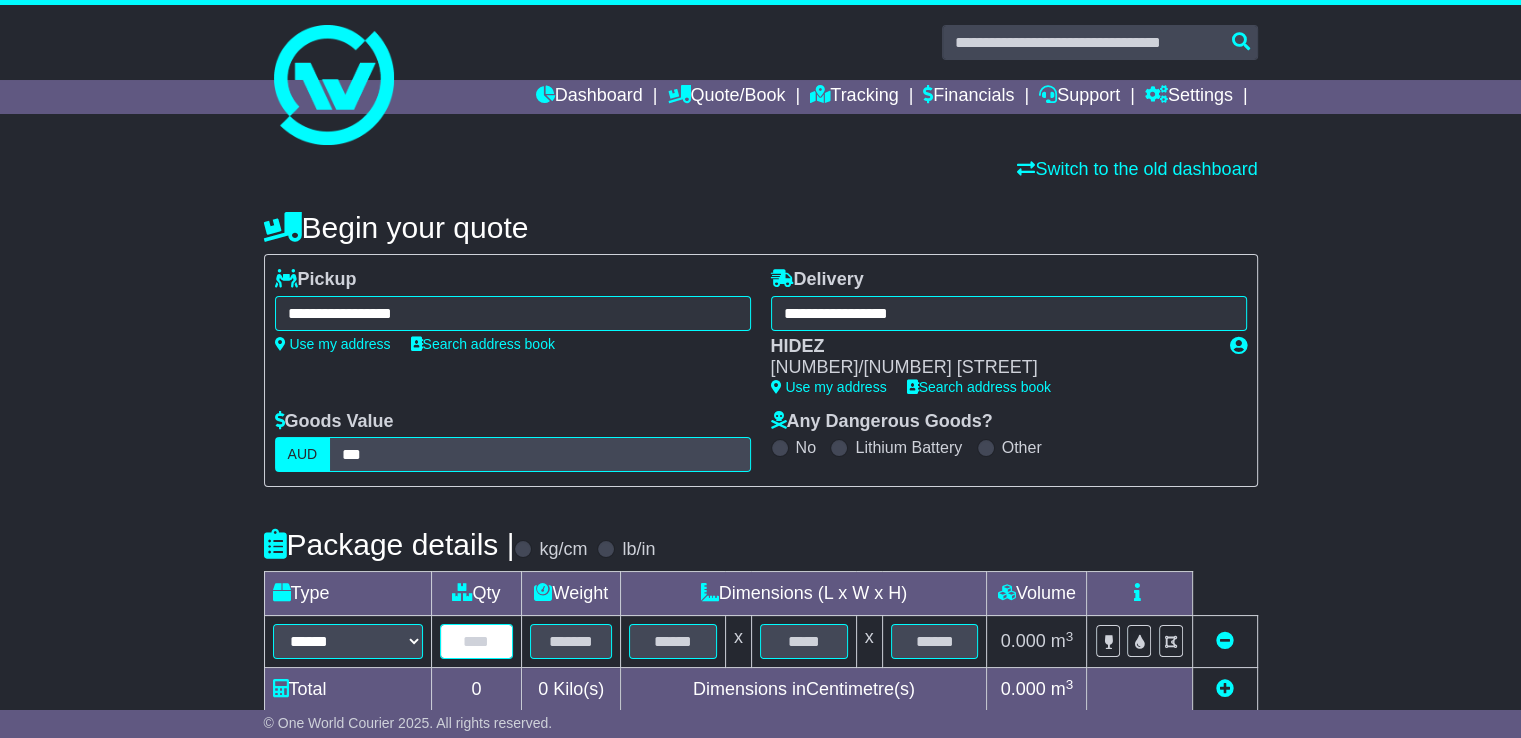 click at bounding box center (477, 641) 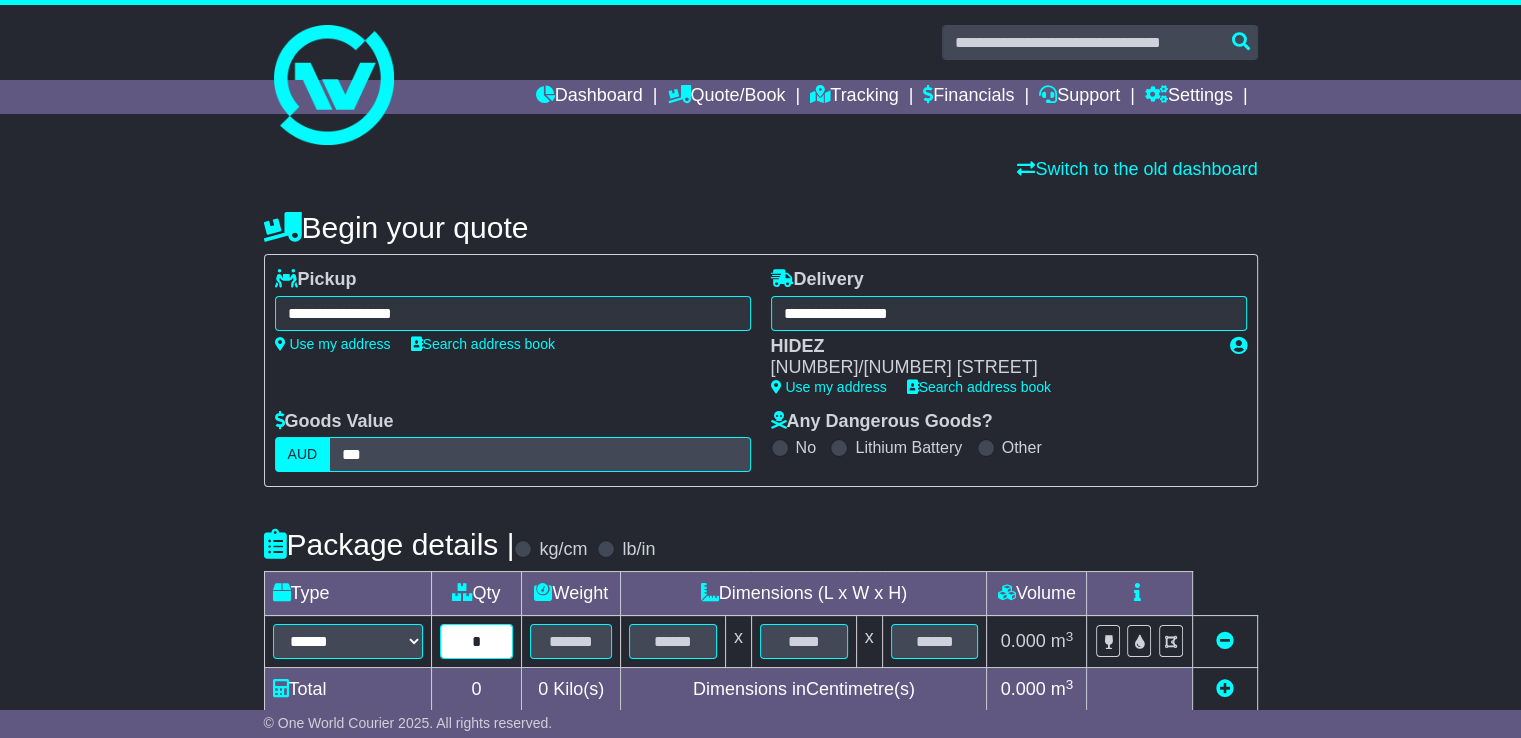 type on "*" 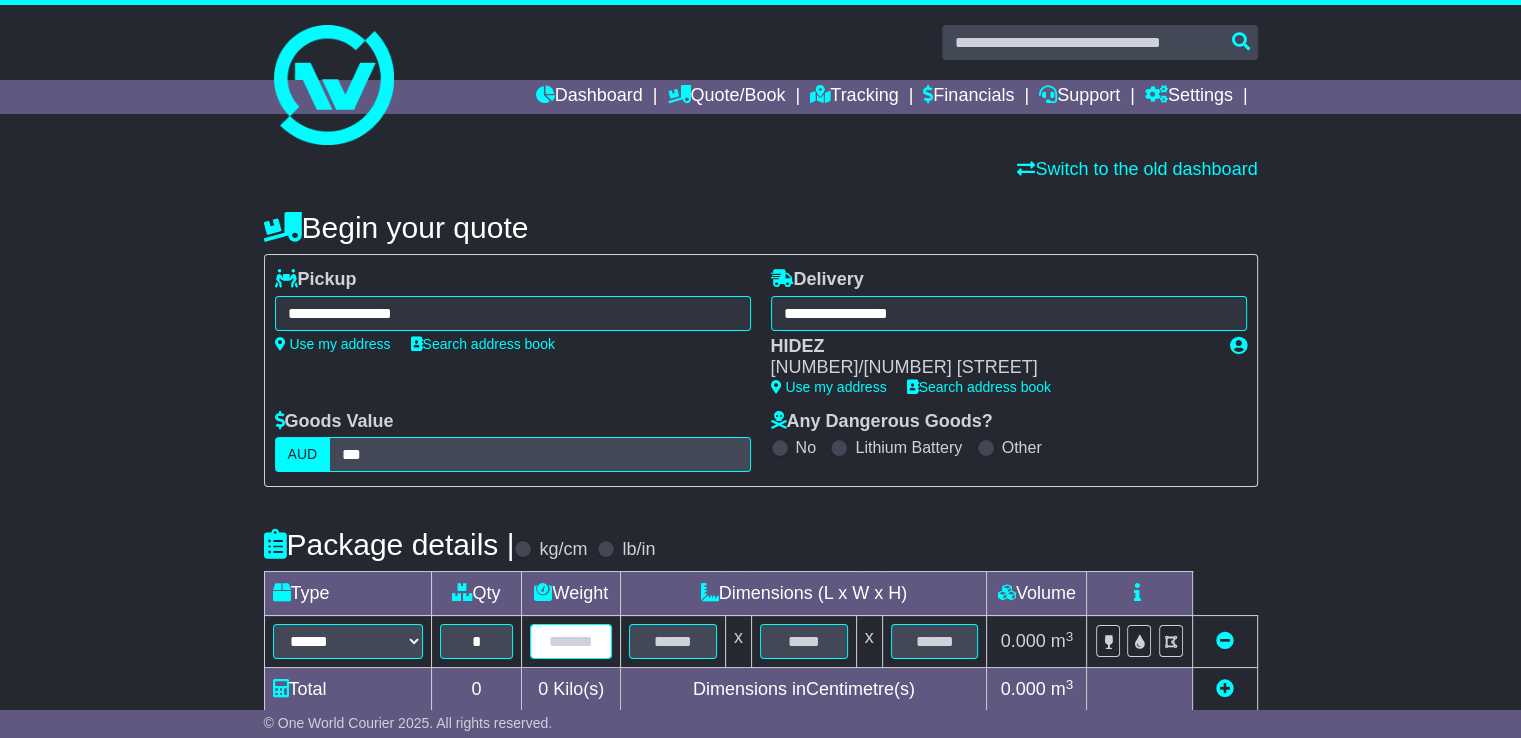 click at bounding box center (571, 641) 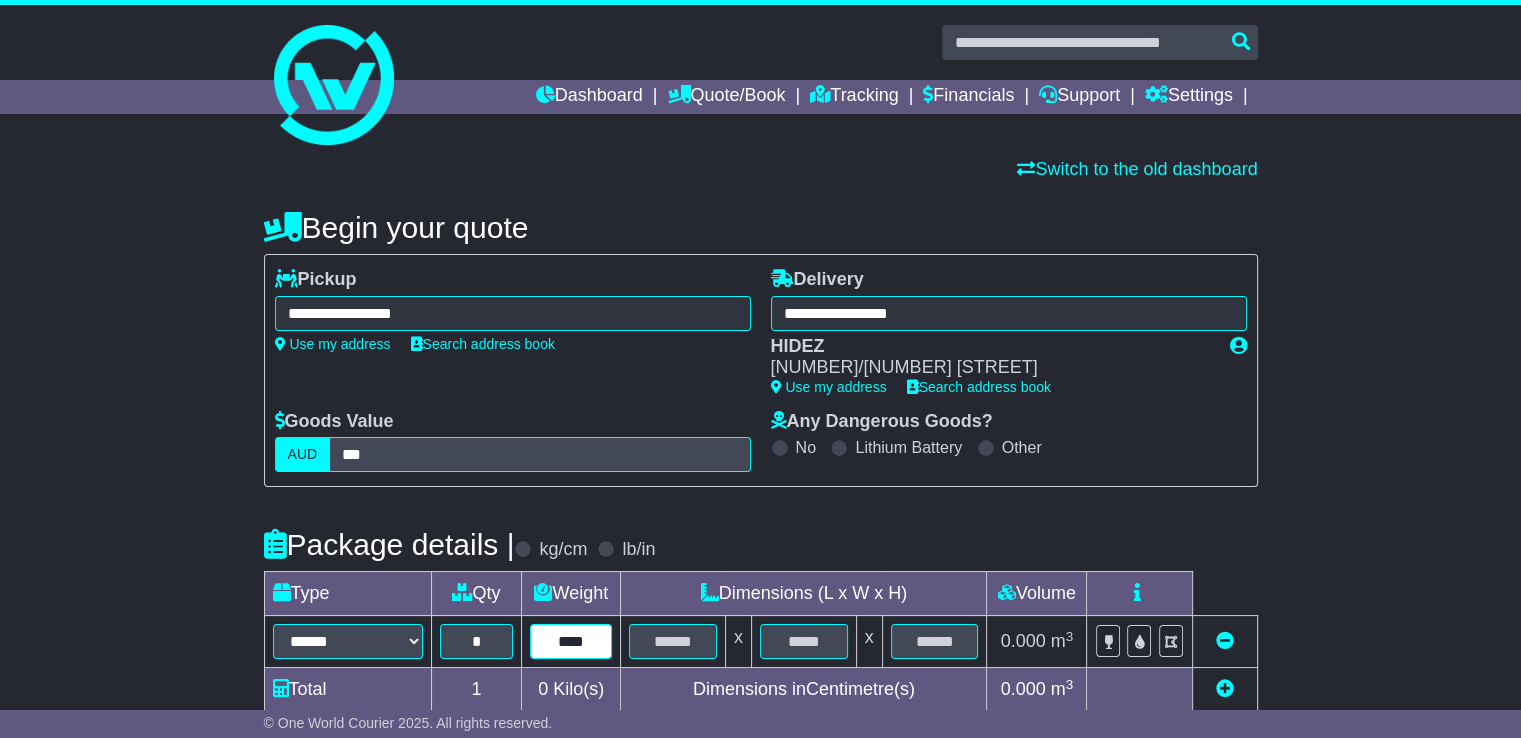 type on "****" 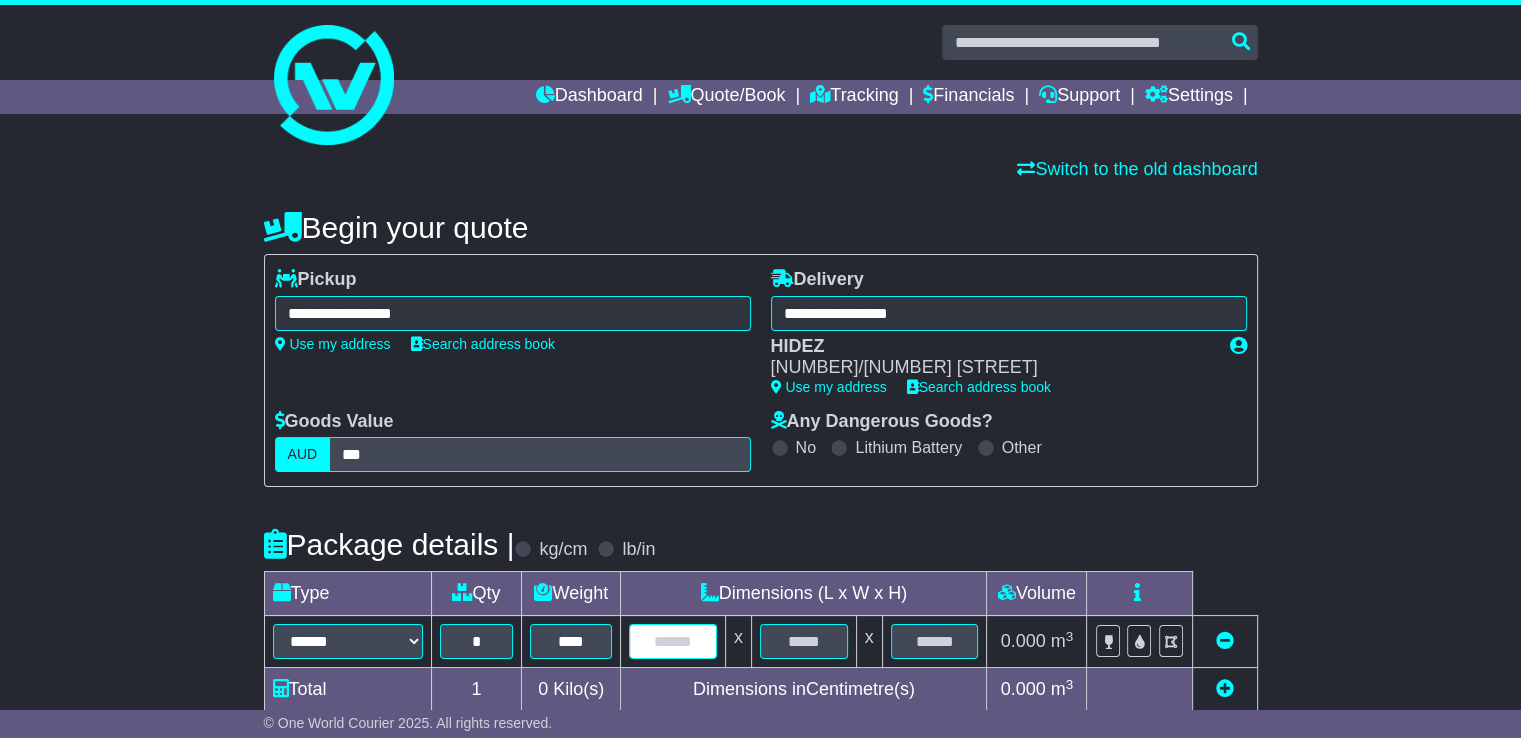 click at bounding box center (673, 641) 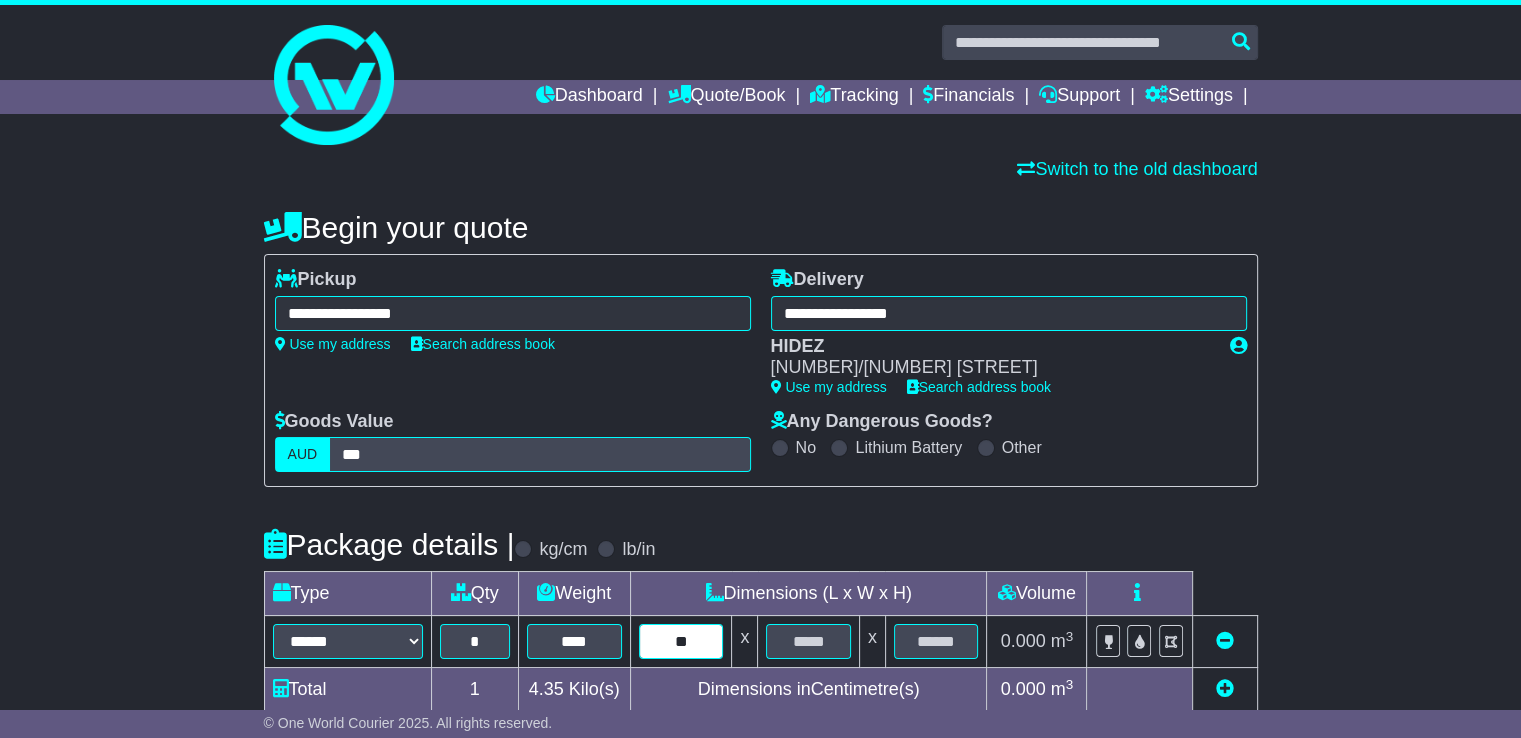 type on "**" 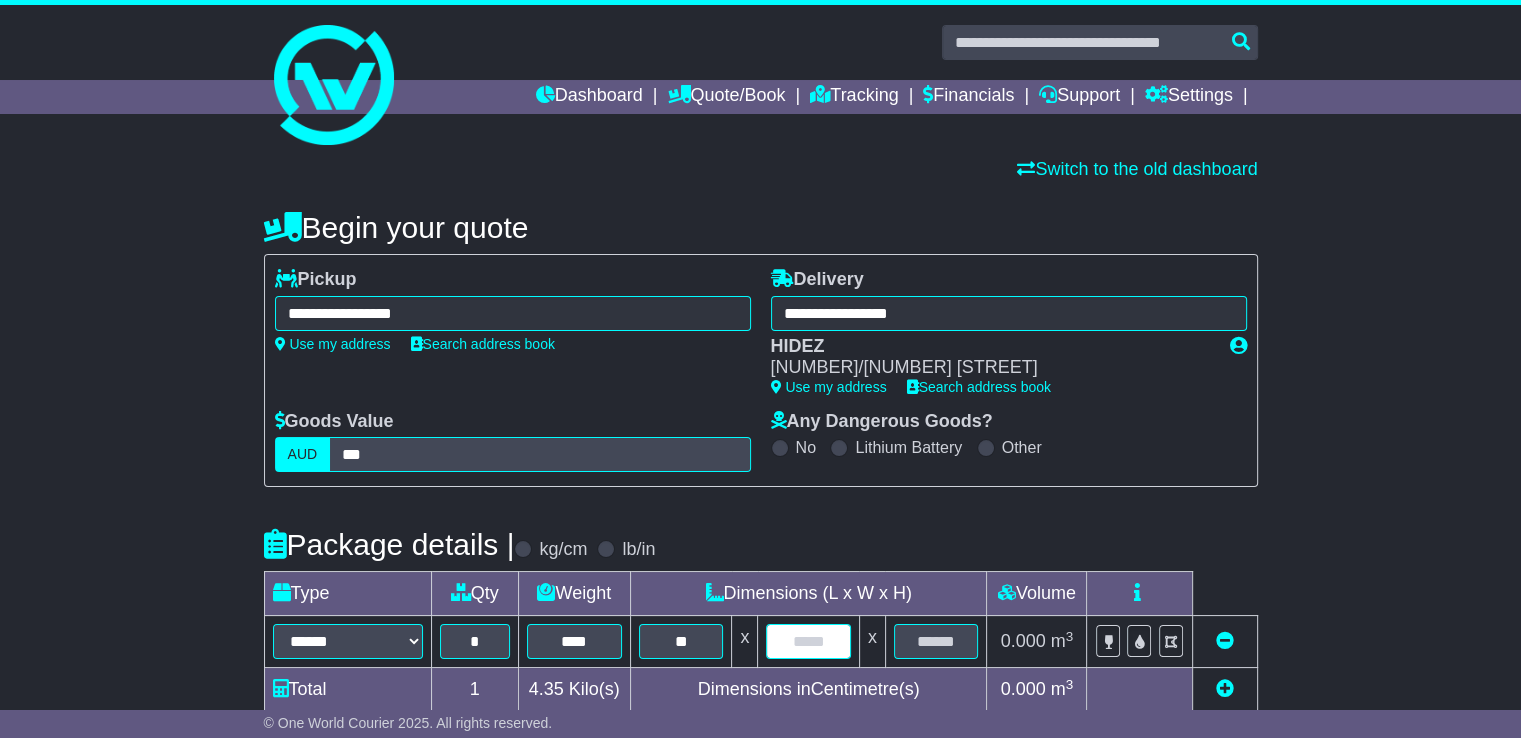 click at bounding box center [808, 641] 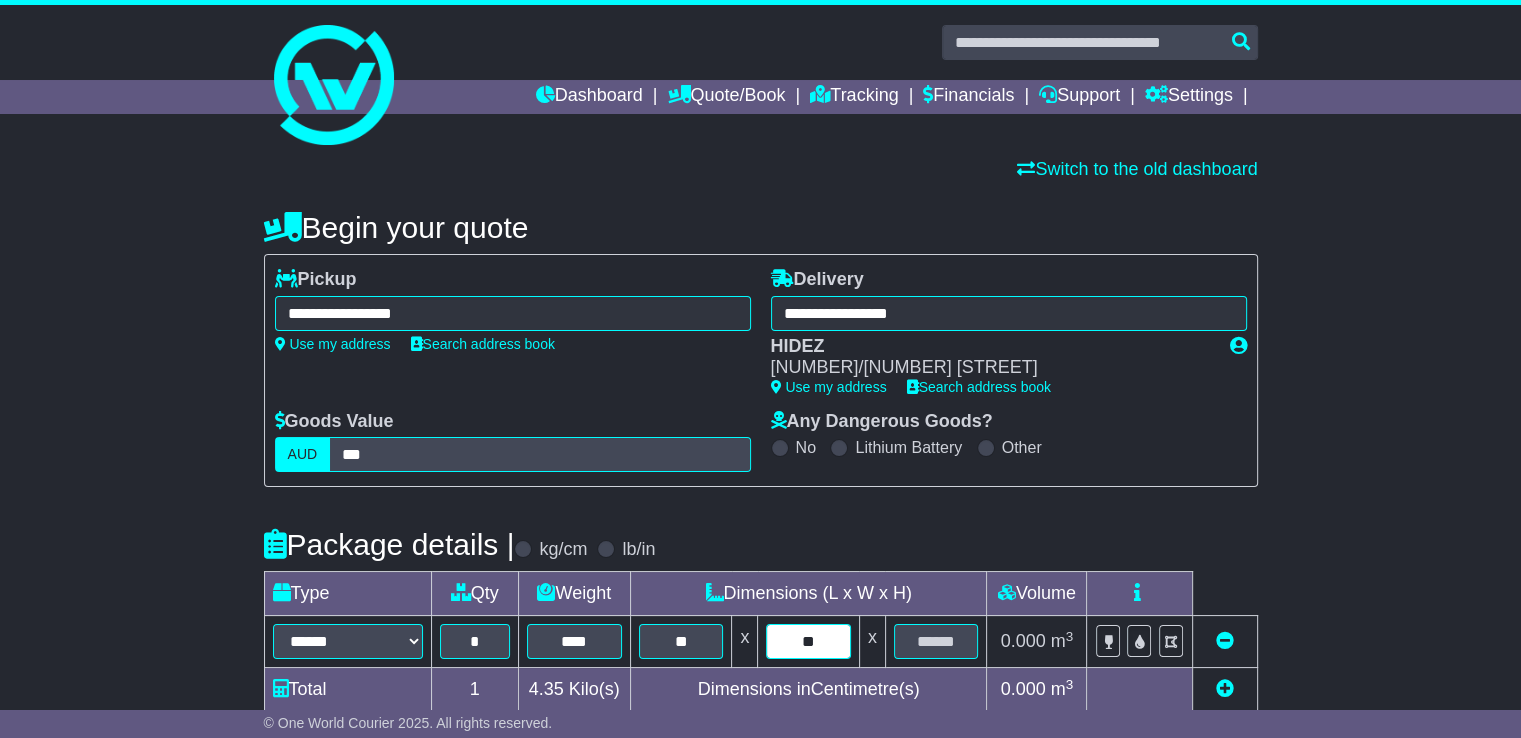 type on "**" 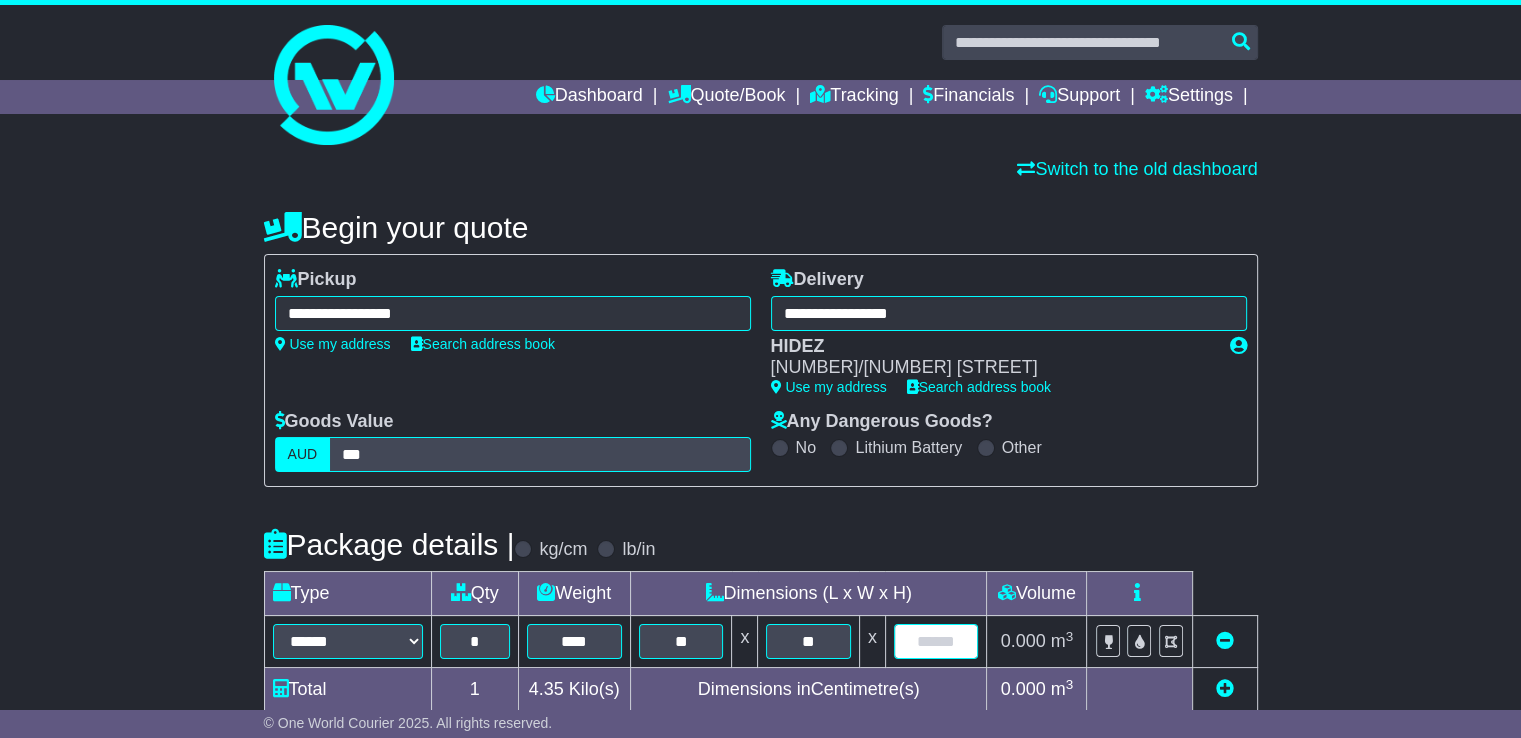 click at bounding box center (936, 641) 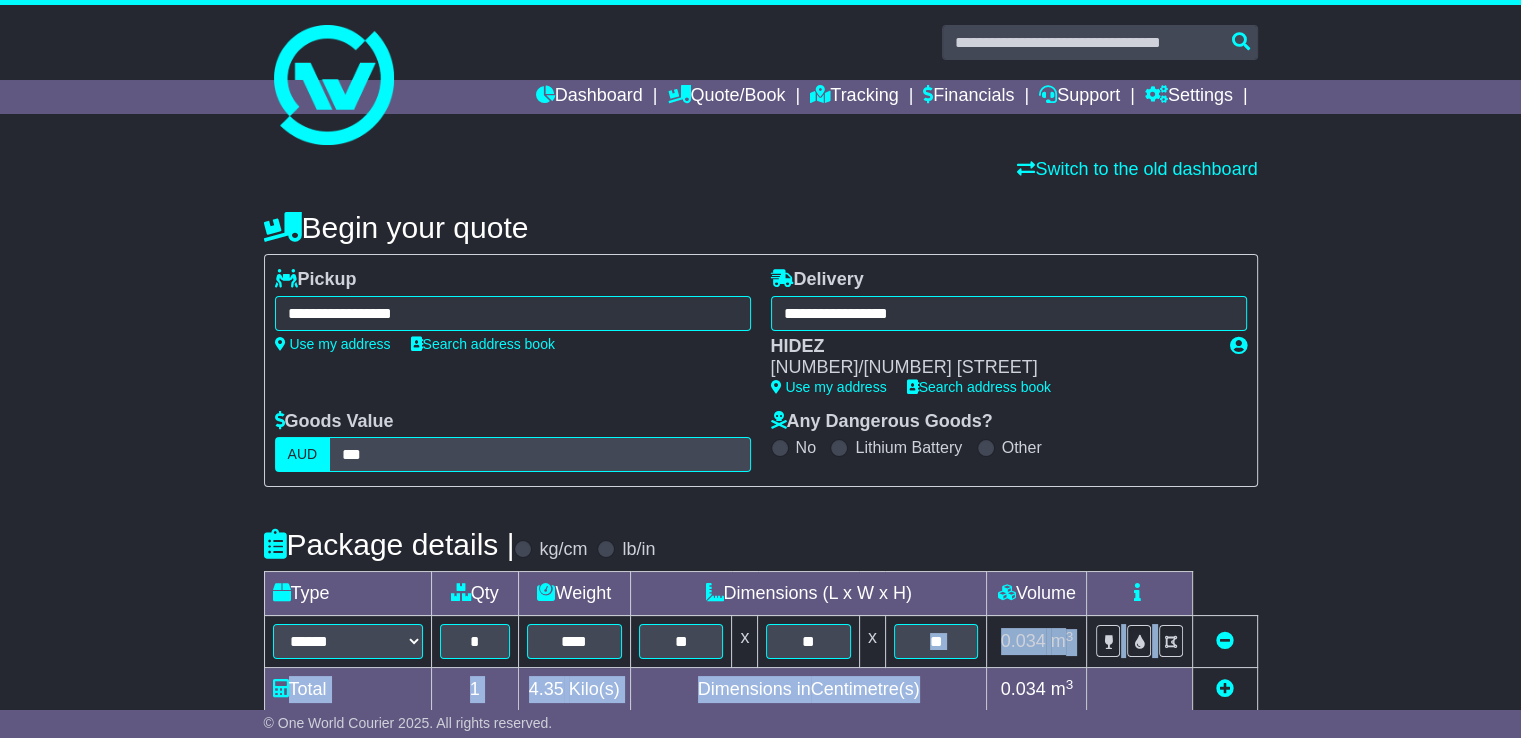 drag, startPoint x: 1535, startPoint y: 352, endPoint x: 950, endPoint y: 667, distance: 664.41705 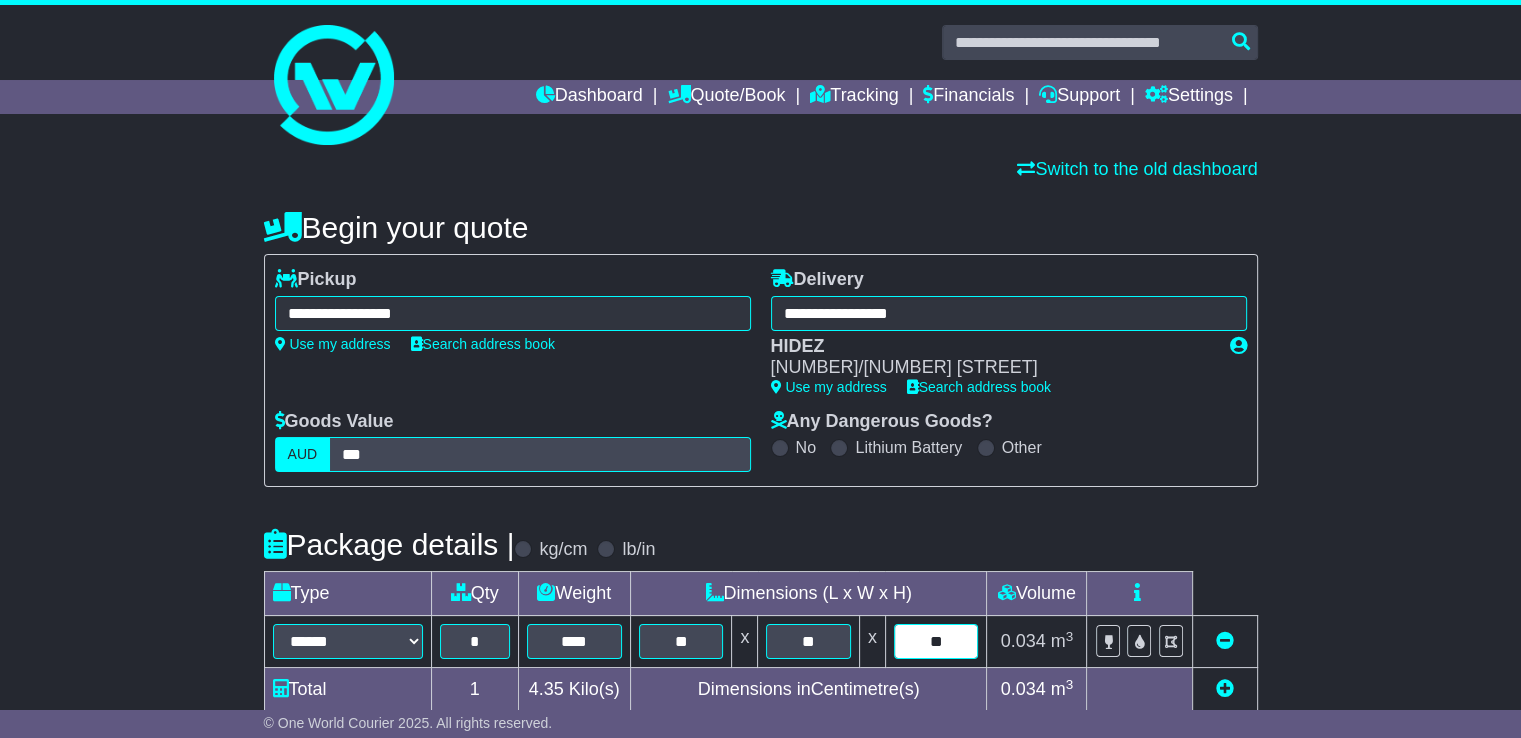 click on "**" at bounding box center [936, 641] 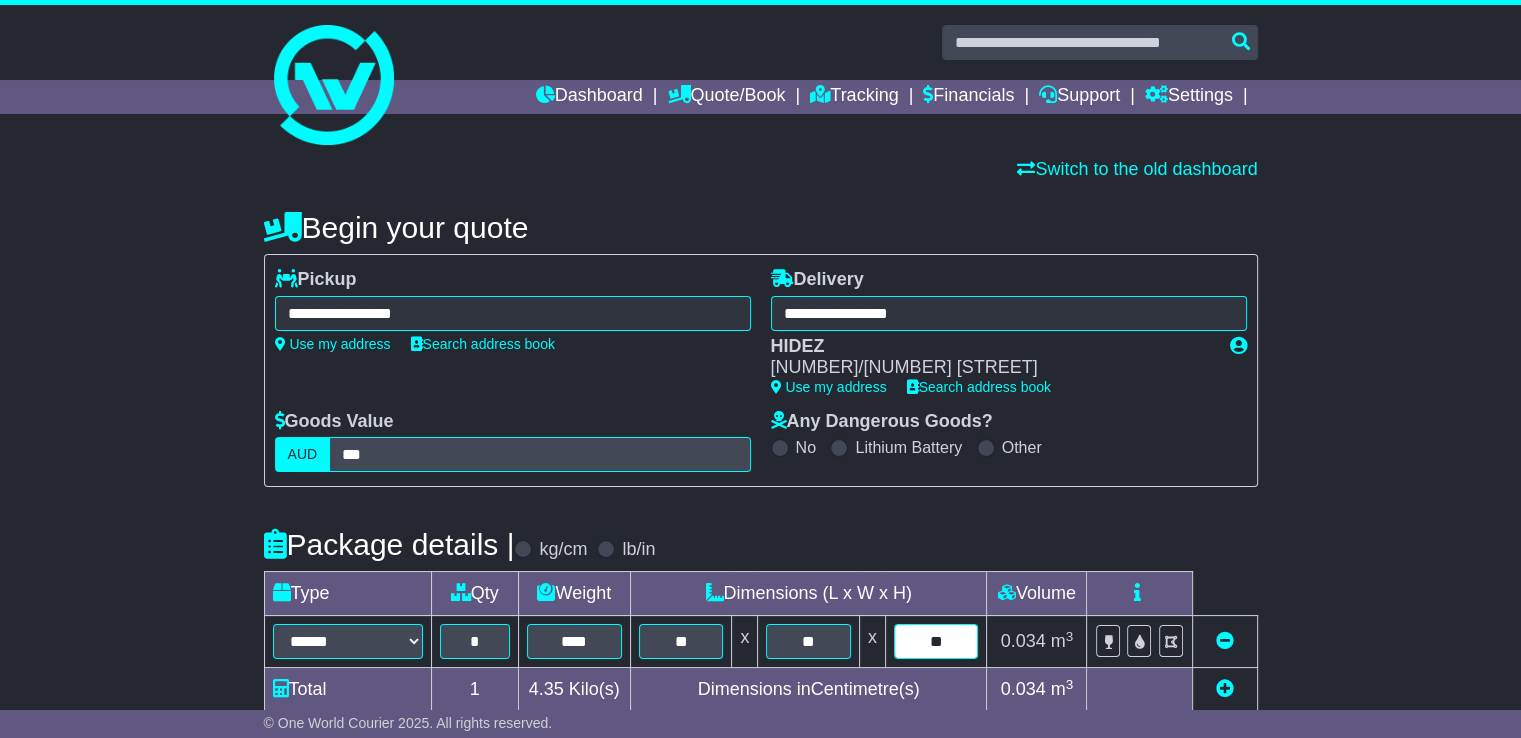 type on "**" 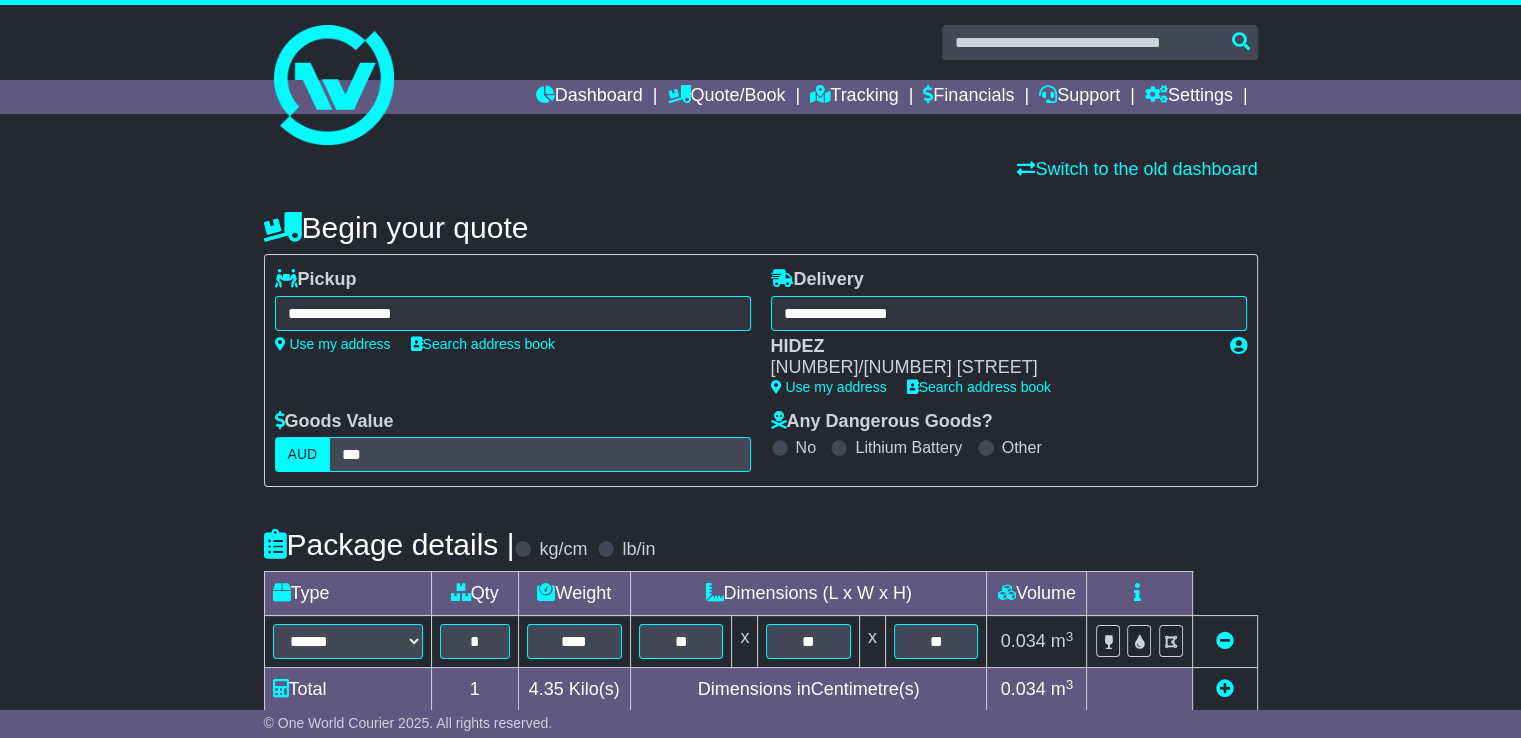 drag, startPoint x: 1535, startPoint y: 326, endPoint x: 1512, endPoint y: 154, distance: 173.53098 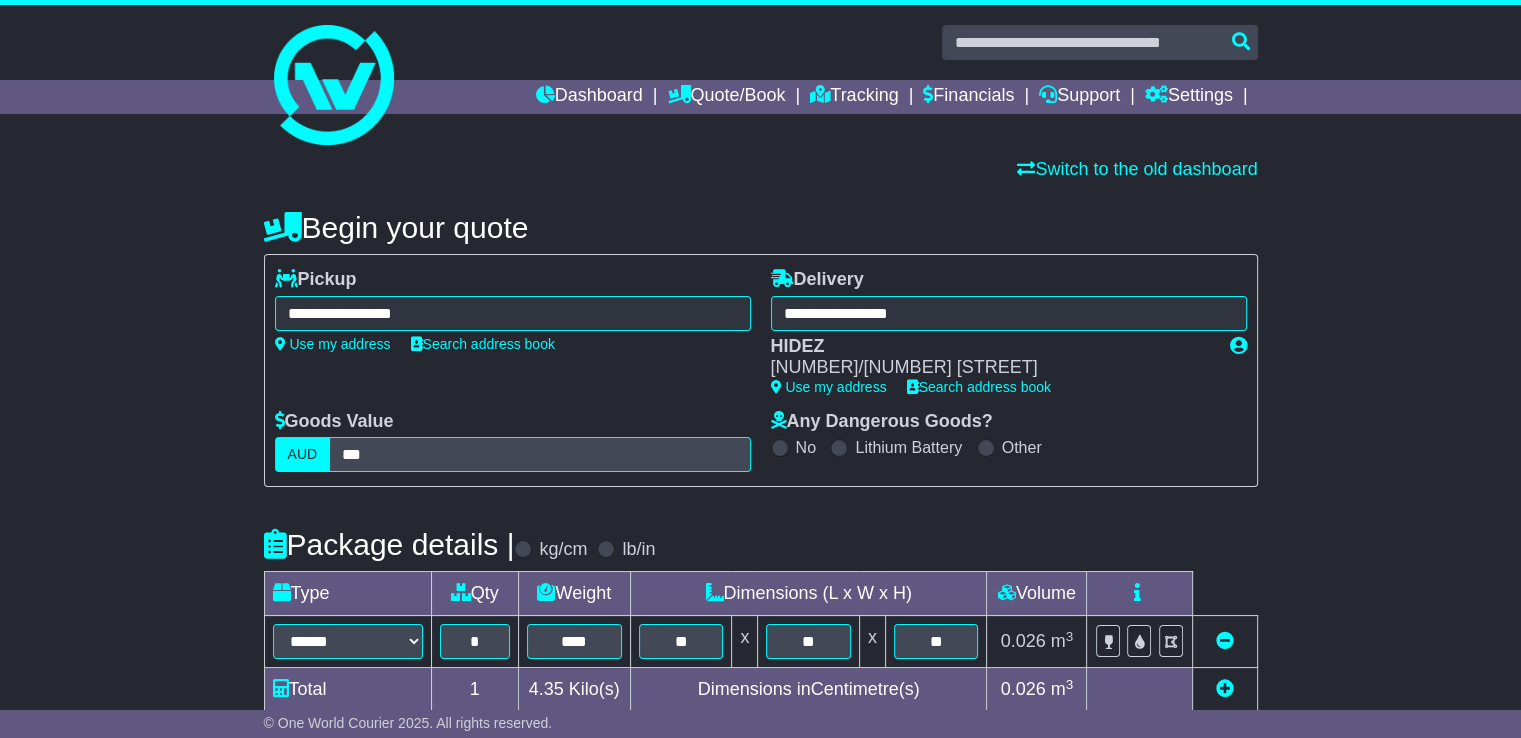 drag, startPoint x: 1520, startPoint y: 332, endPoint x: 1524, endPoint y: 393, distance: 61.13101 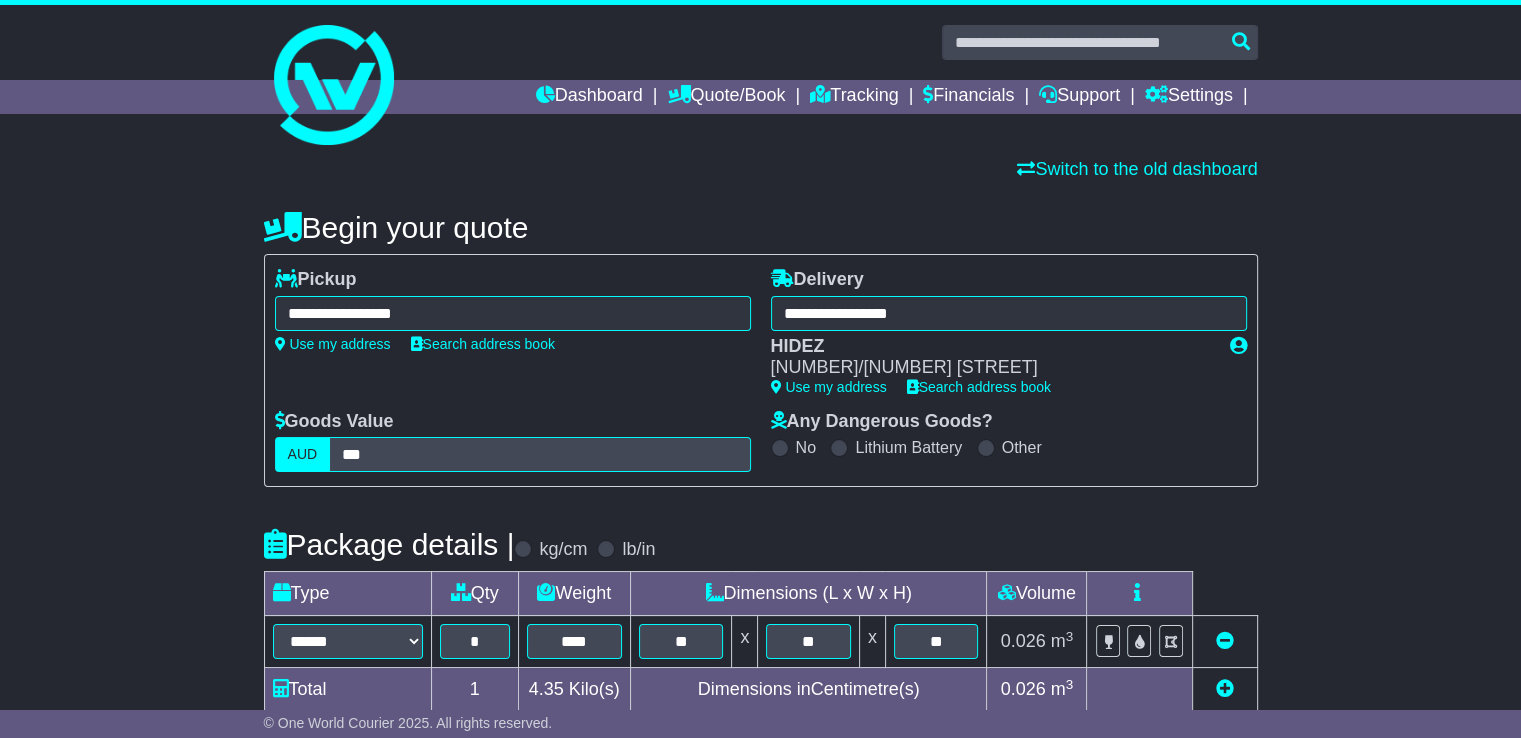 click on "[EMAIL]
Logout
[FIRST] [LAST]
[EMAIL]
[PHONE]
Change Password
×
Change Password
Current Password
New Password
Repeat Password
×" at bounding box center [760, 369] 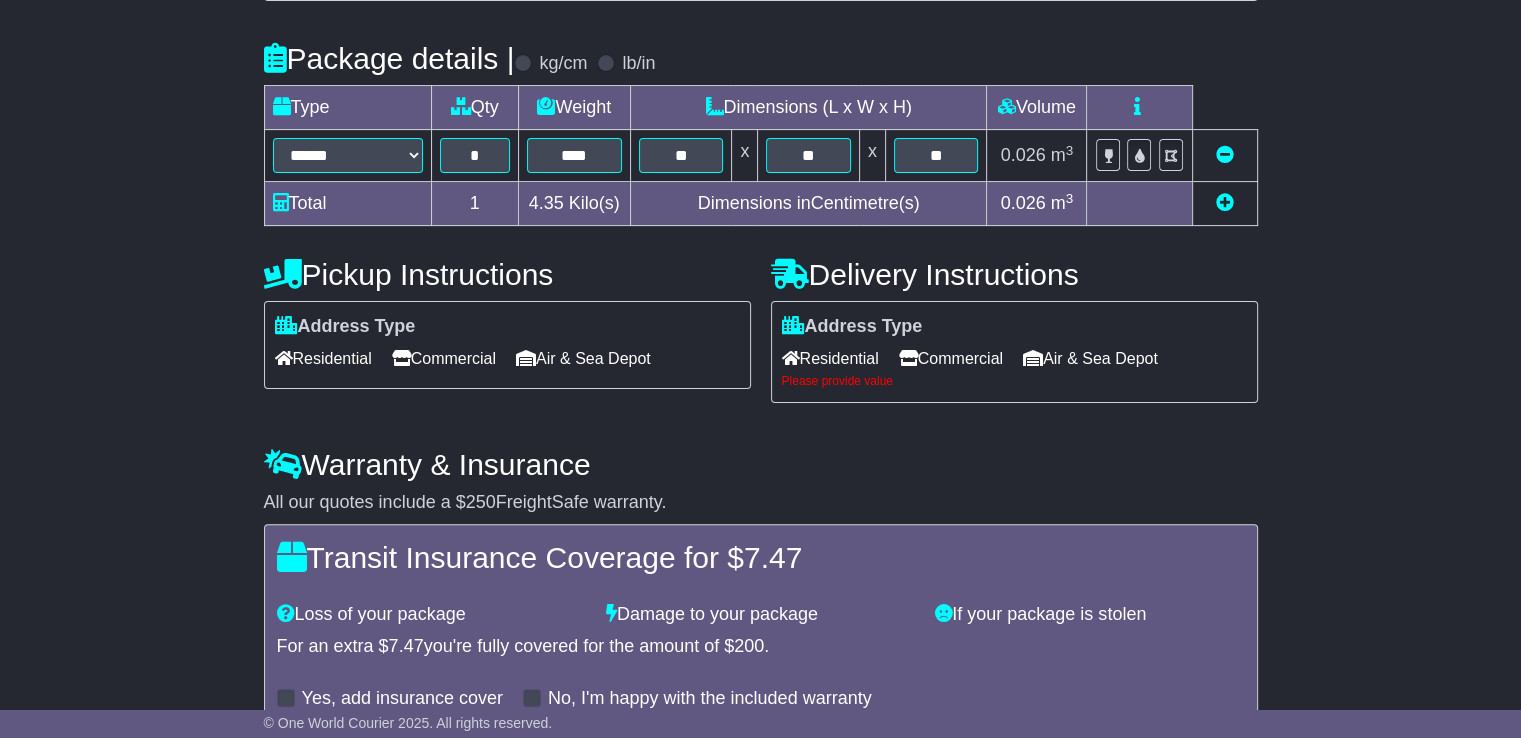 scroll, scrollTop: 522, scrollLeft: 0, axis: vertical 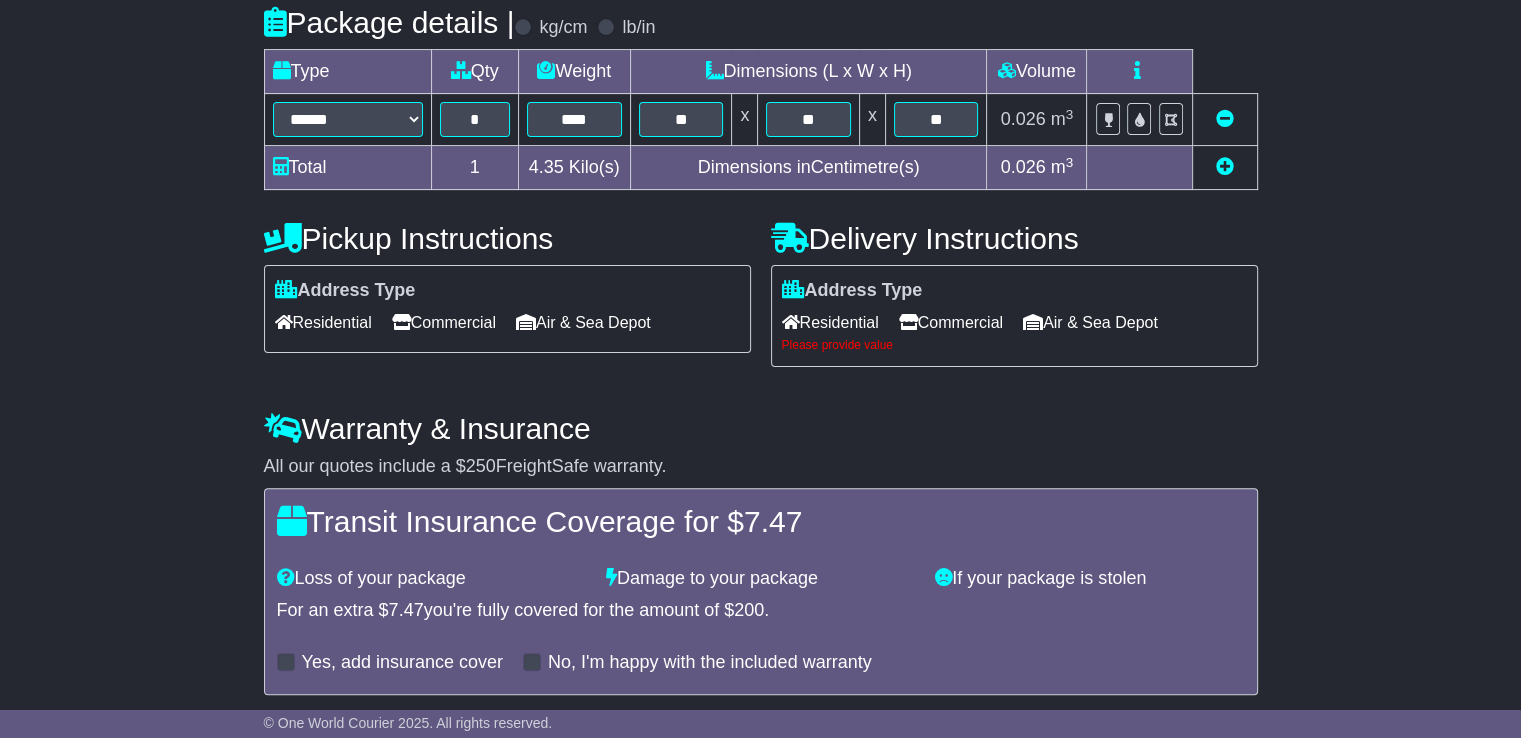 click on "Commercial" at bounding box center (444, 322) 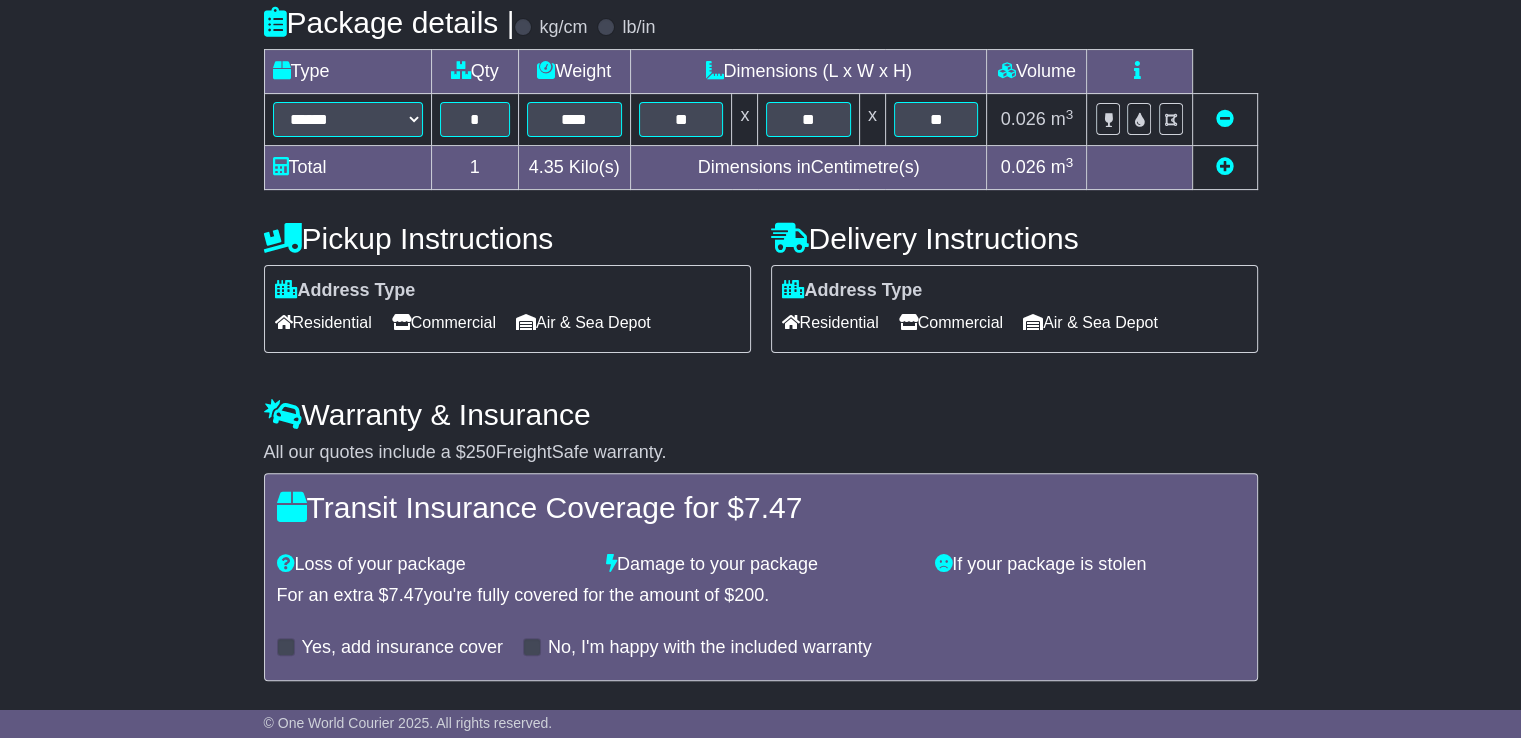 scroll, scrollTop: 580, scrollLeft: 0, axis: vertical 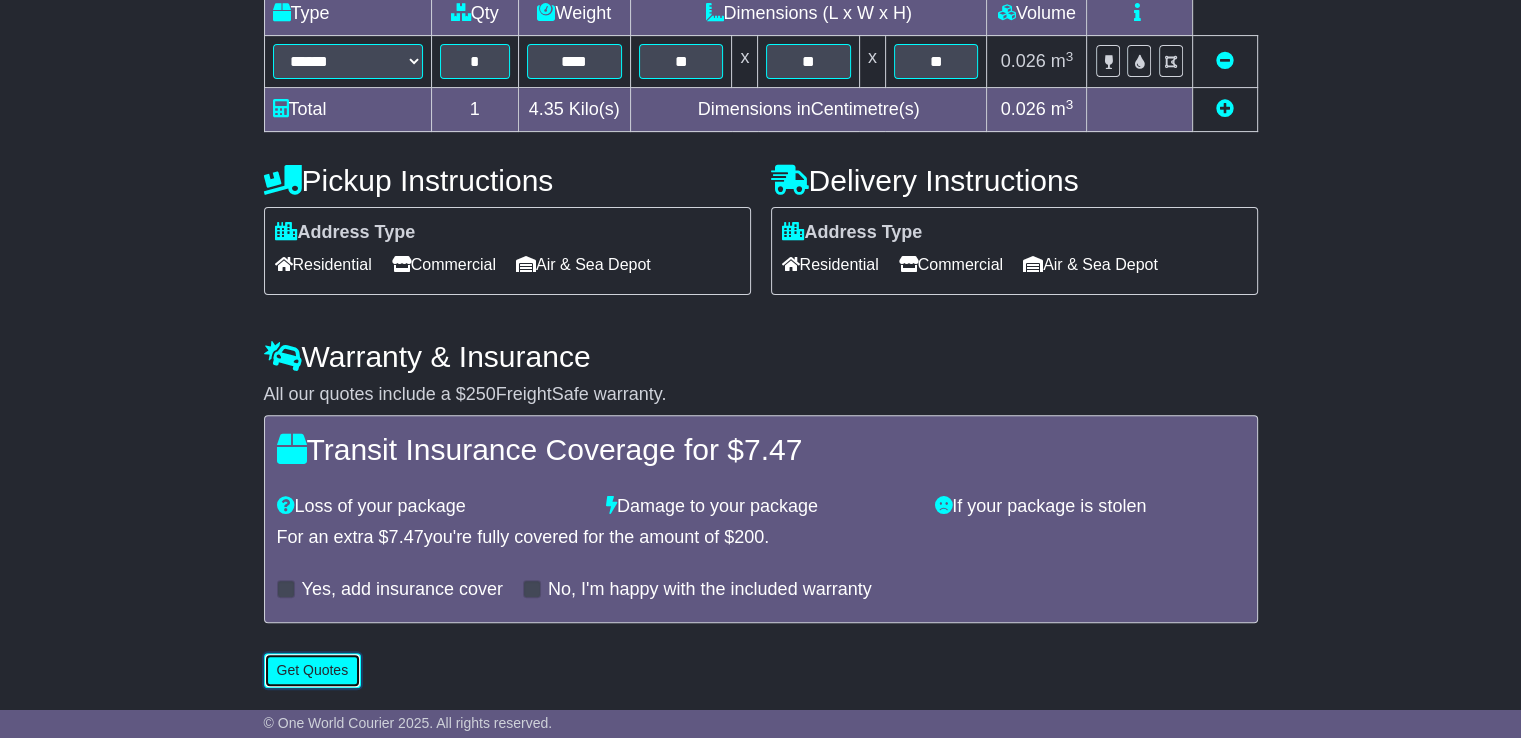 click on "Get Quotes" at bounding box center (313, 670) 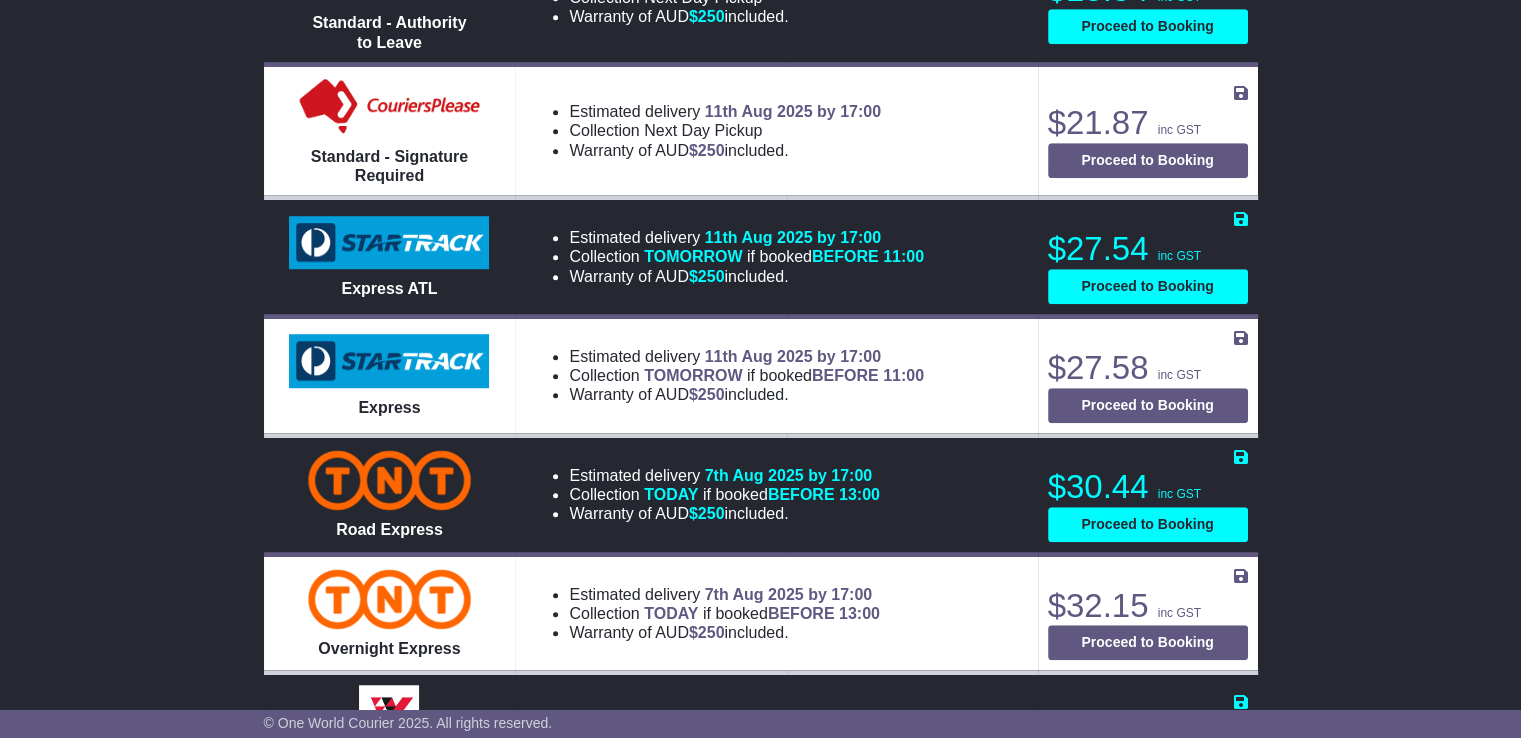 scroll, scrollTop: 1386, scrollLeft: 0, axis: vertical 